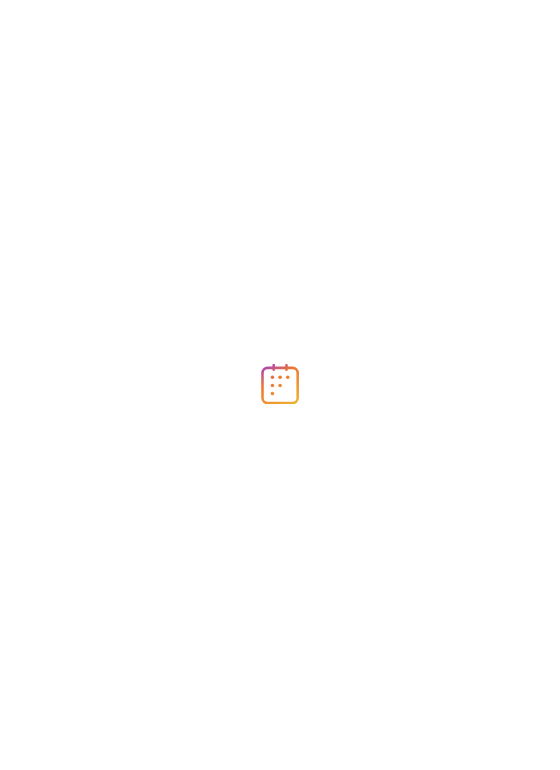 scroll, scrollTop: 0, scrollLeft: 0, axis: both 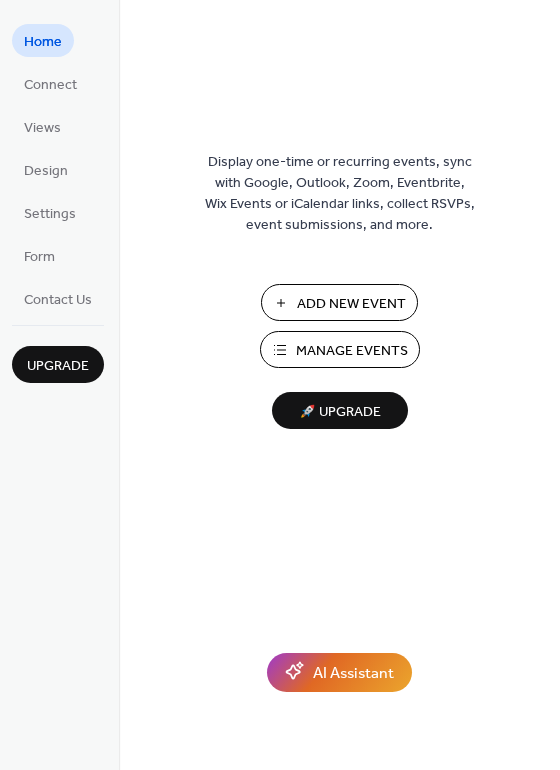 click on "Add New Event" at bounding box center [351, 304] 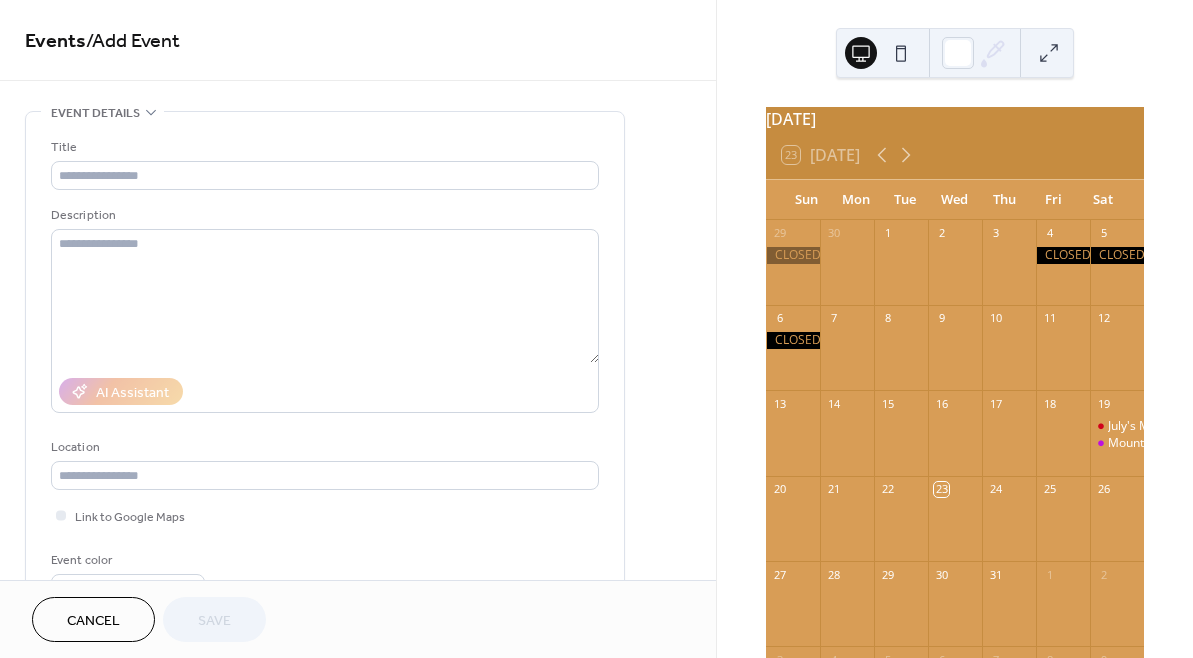 scroll, scrollTop: 0, scrollLeft: 0, axis: both 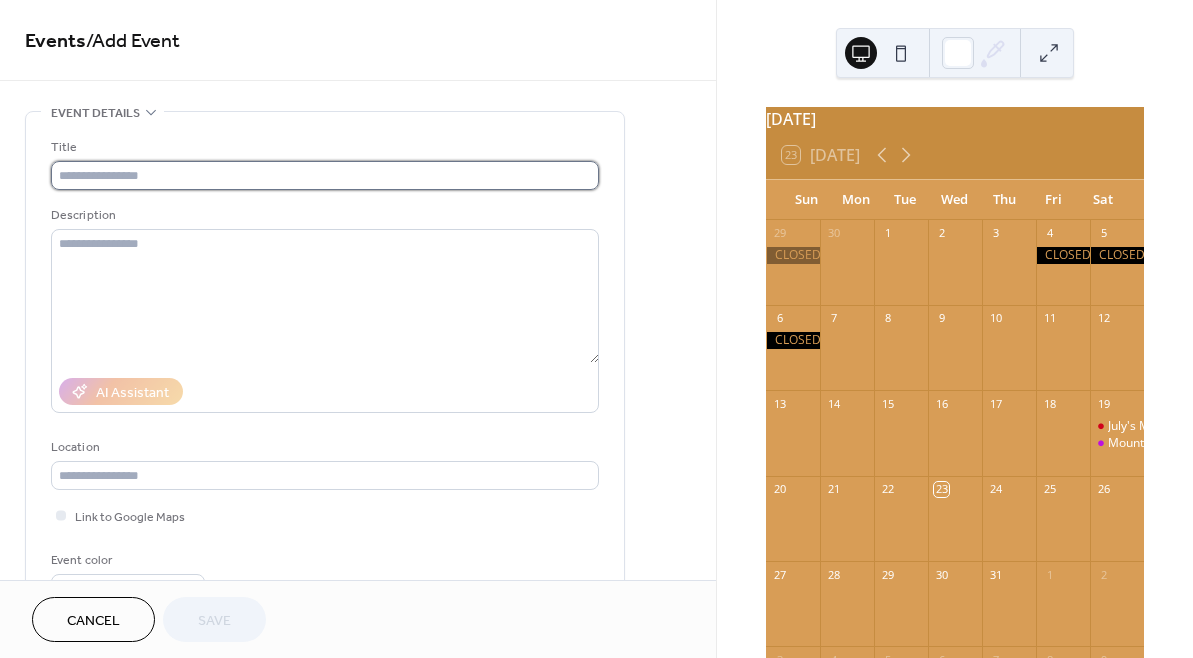 click at bounding box center [325, 175] 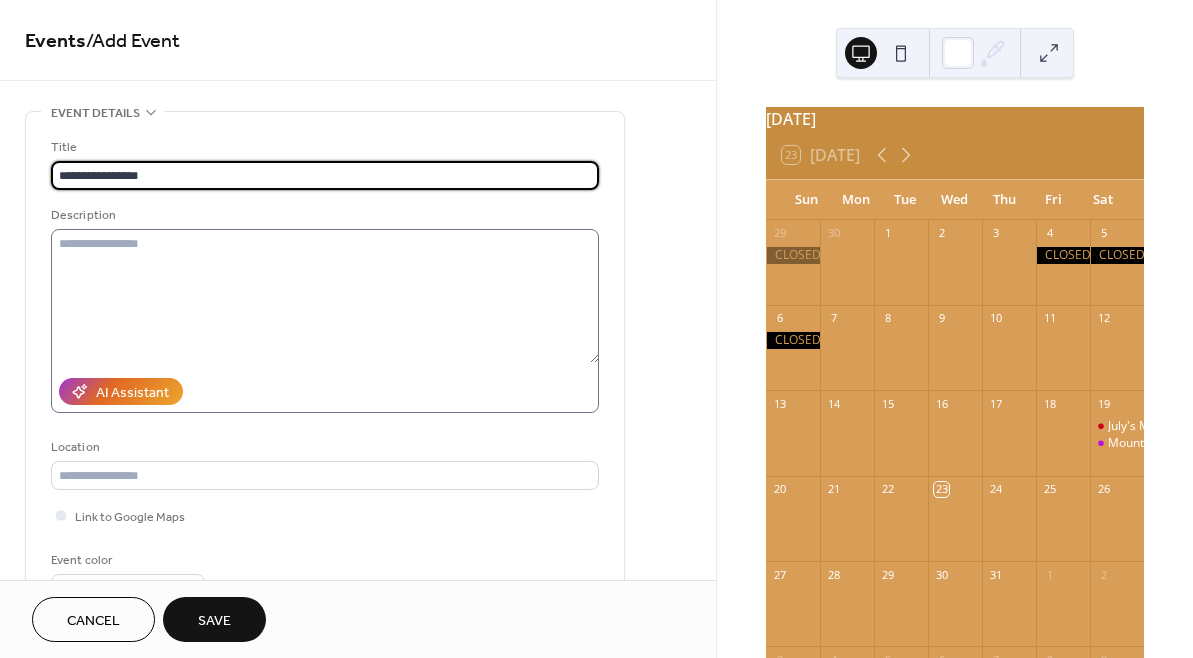 type on "**********" 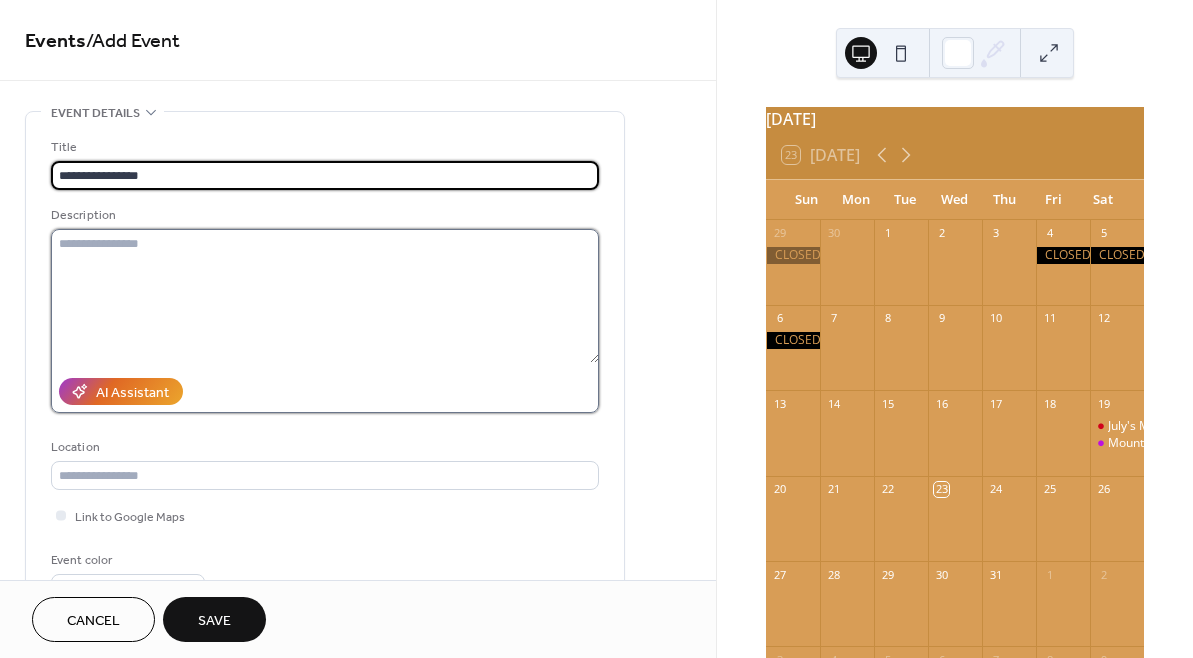 click at bounding box center [325, 296] 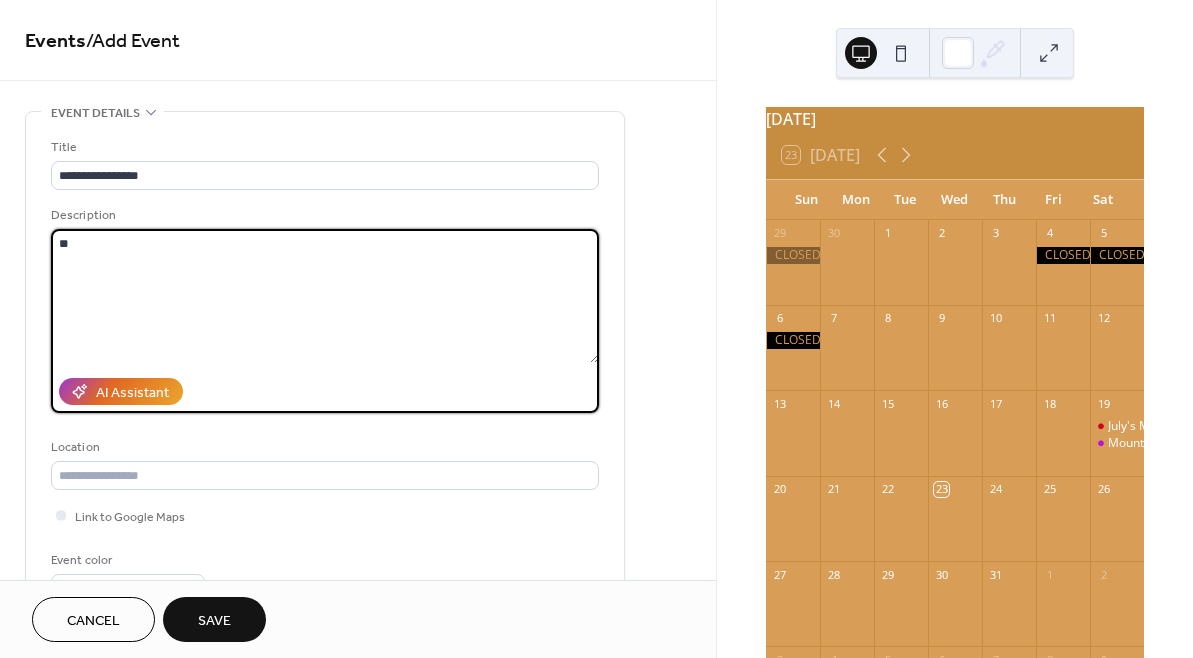 type on "*" 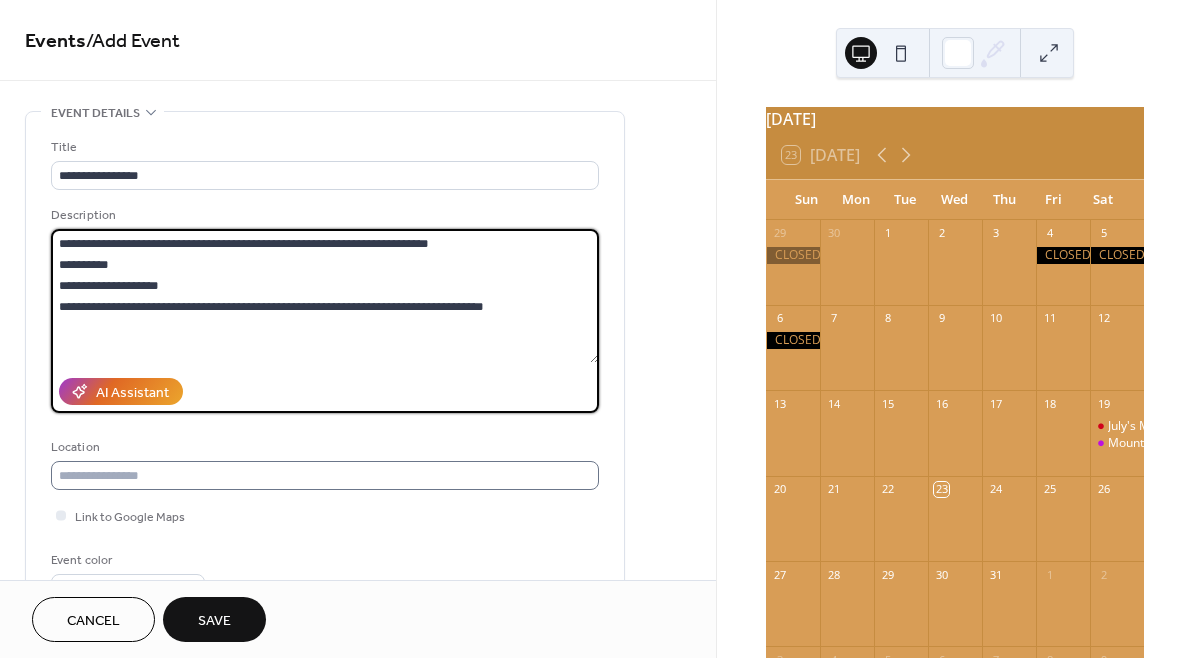 type on "**********" 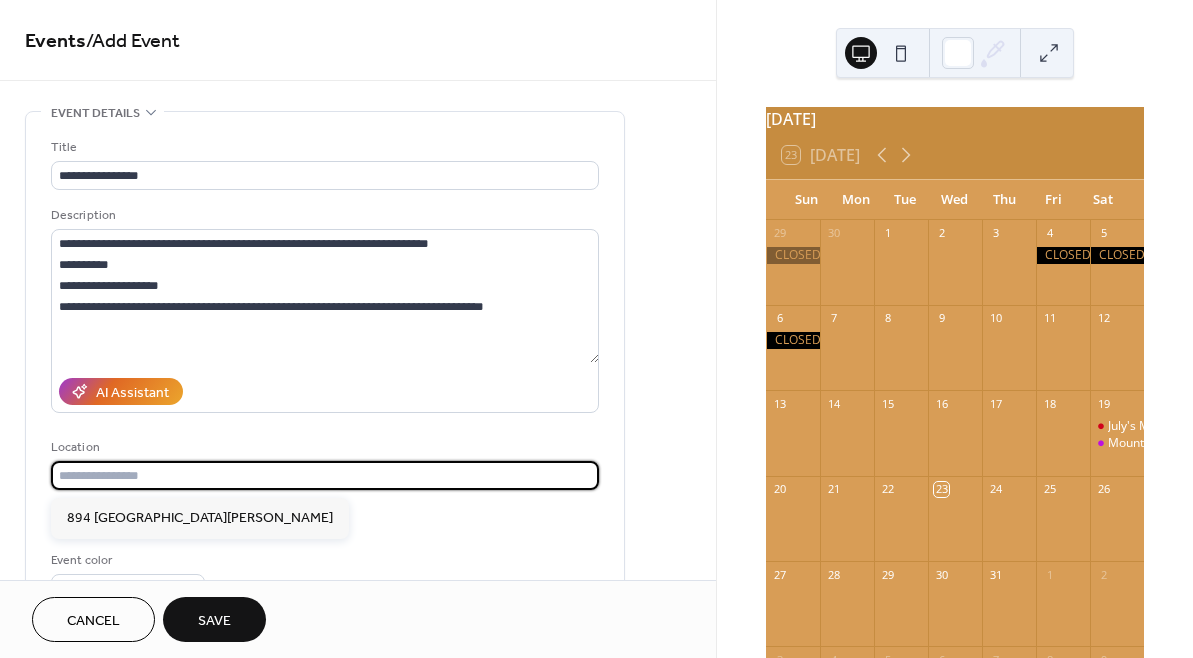 click at bounding box center [325, 475] 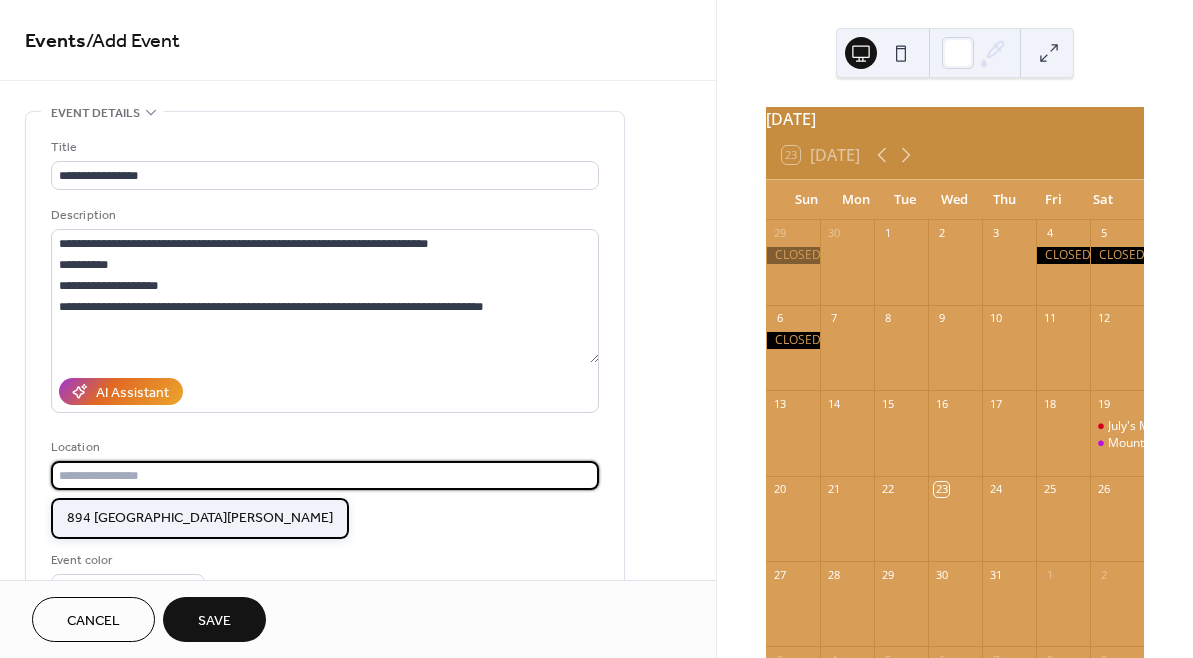 click on "894 Moosehead Trail, Jackson, ME 04921" at bounding box center (200, 518) 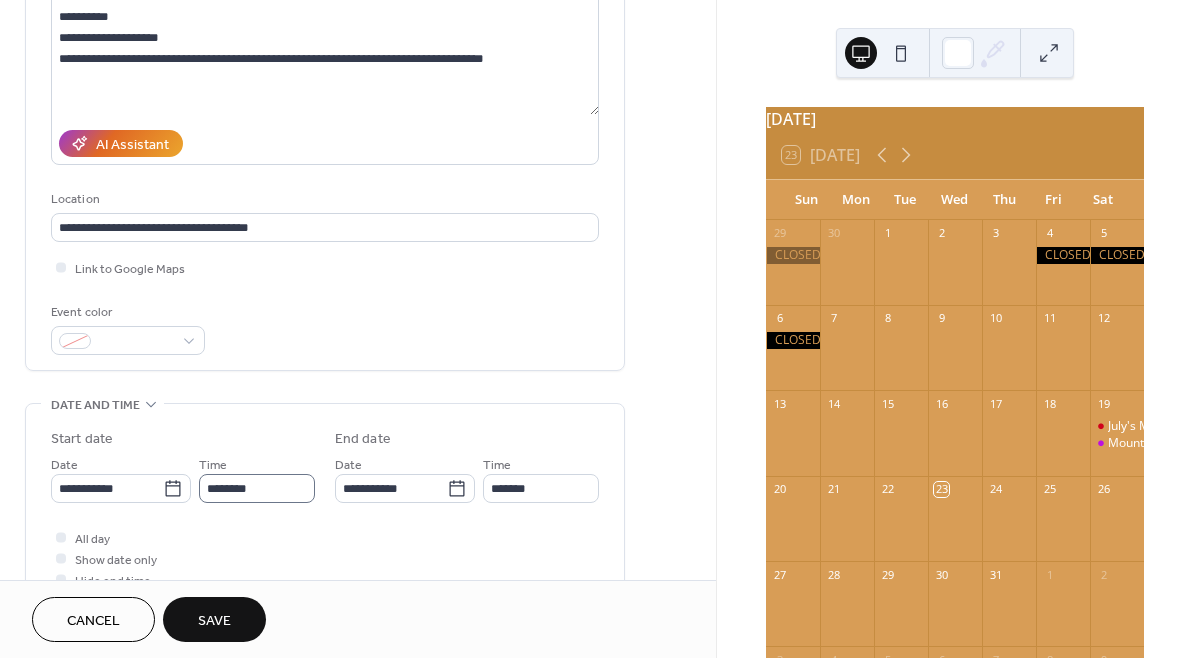 scroll, scrollTop: 258, scrollLeft: 0, axis: vertical 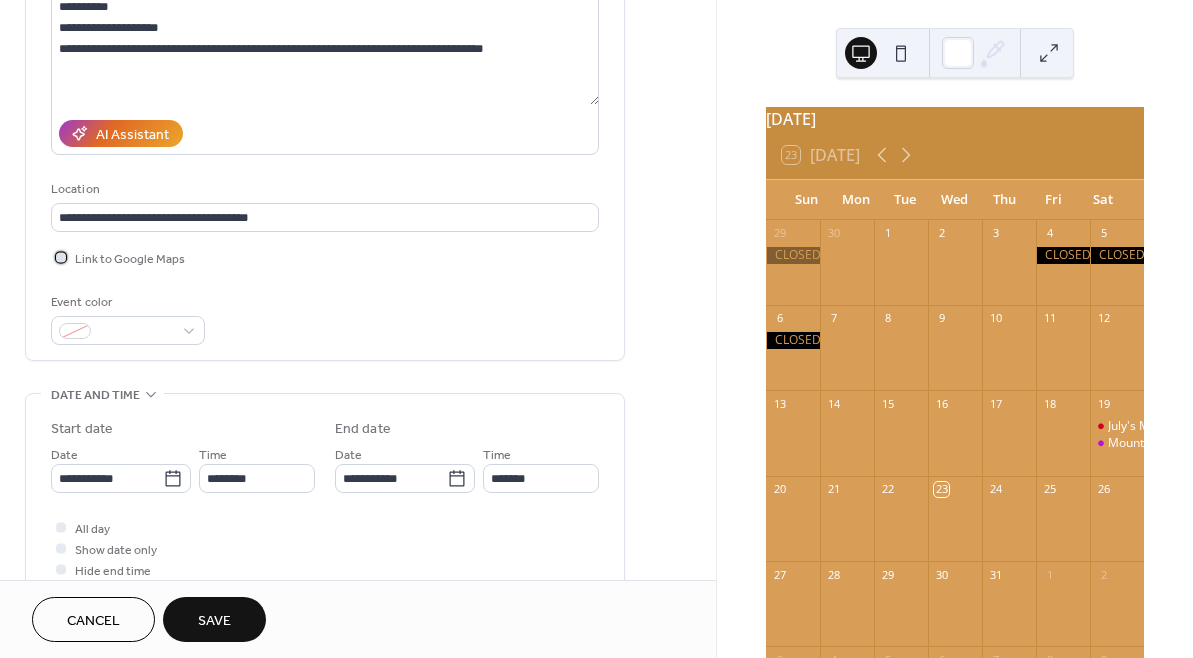 click at bounding box center (61, 257) 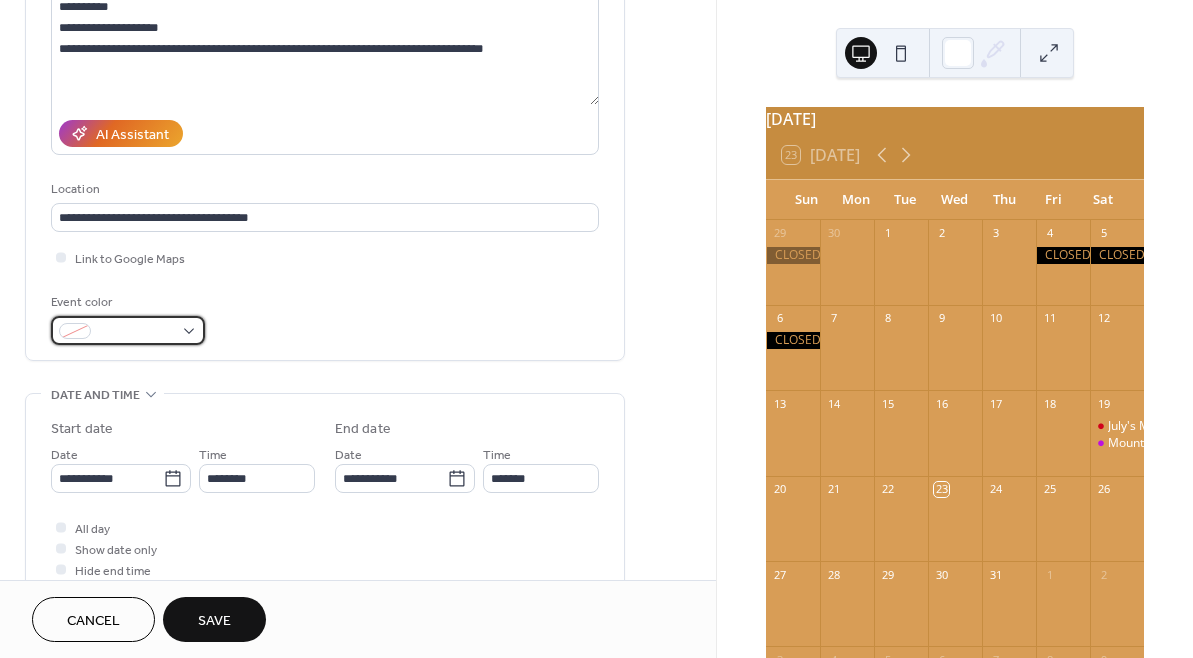 click at bounding box center [128, 330] 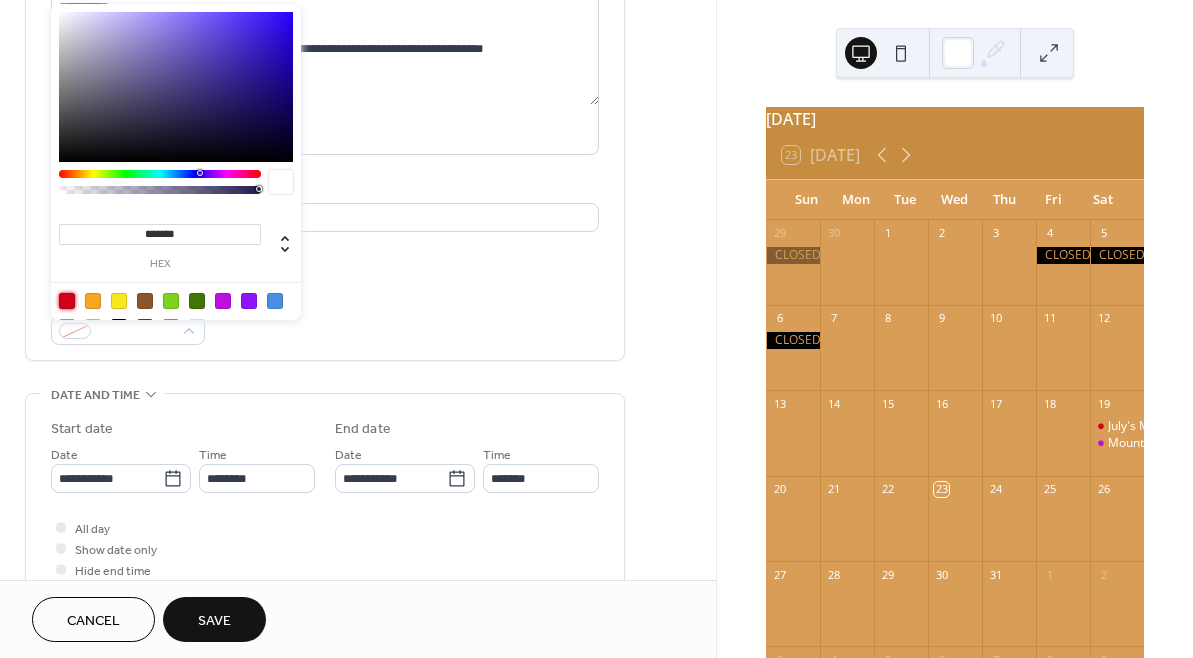 click at bounding box center [67, 301] 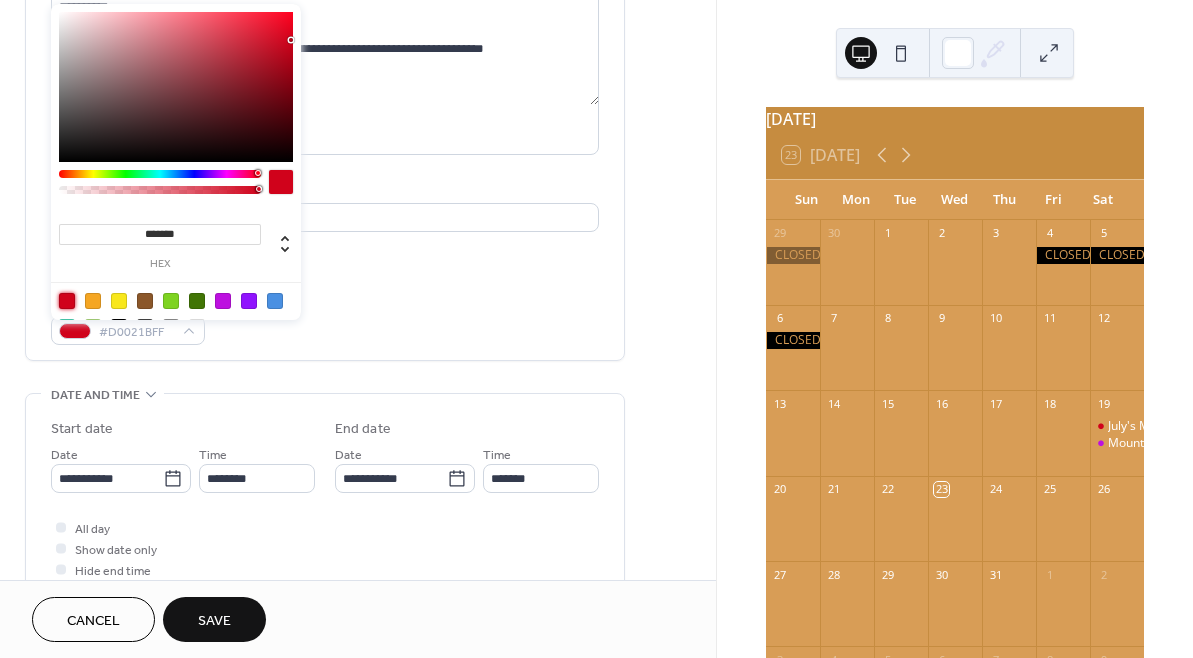 click on "Event color #D0021BFF" at bounding box center [325, 318] 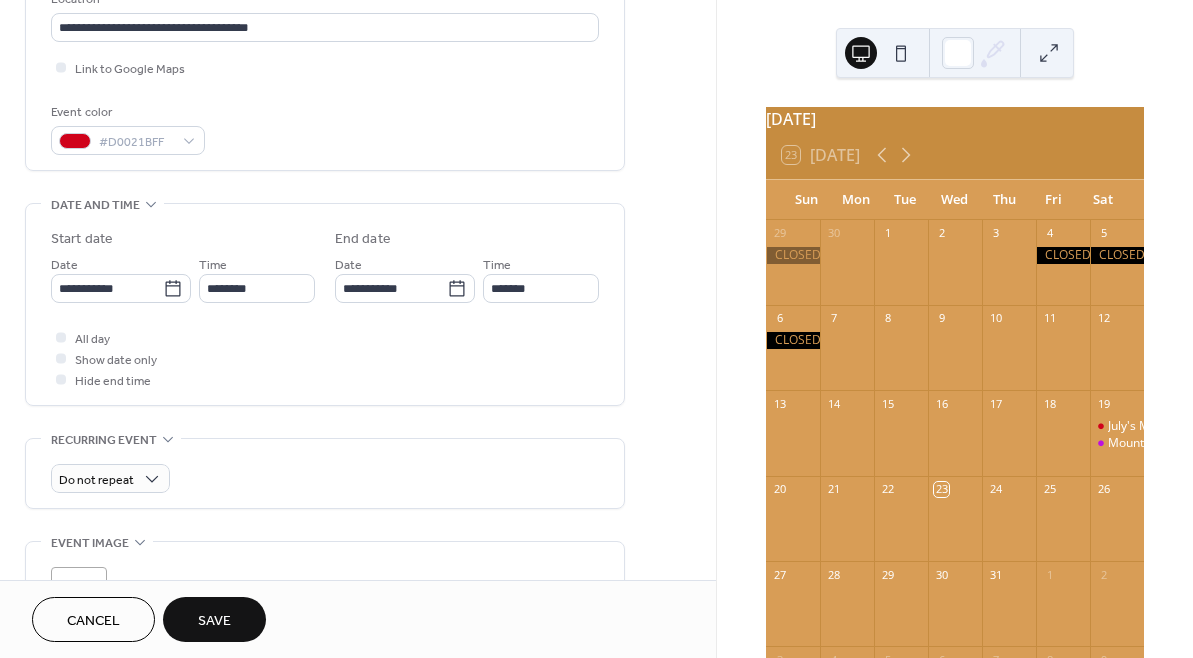 scroll, scrollTop: 454, scrollLeft: 0, axis: vertical 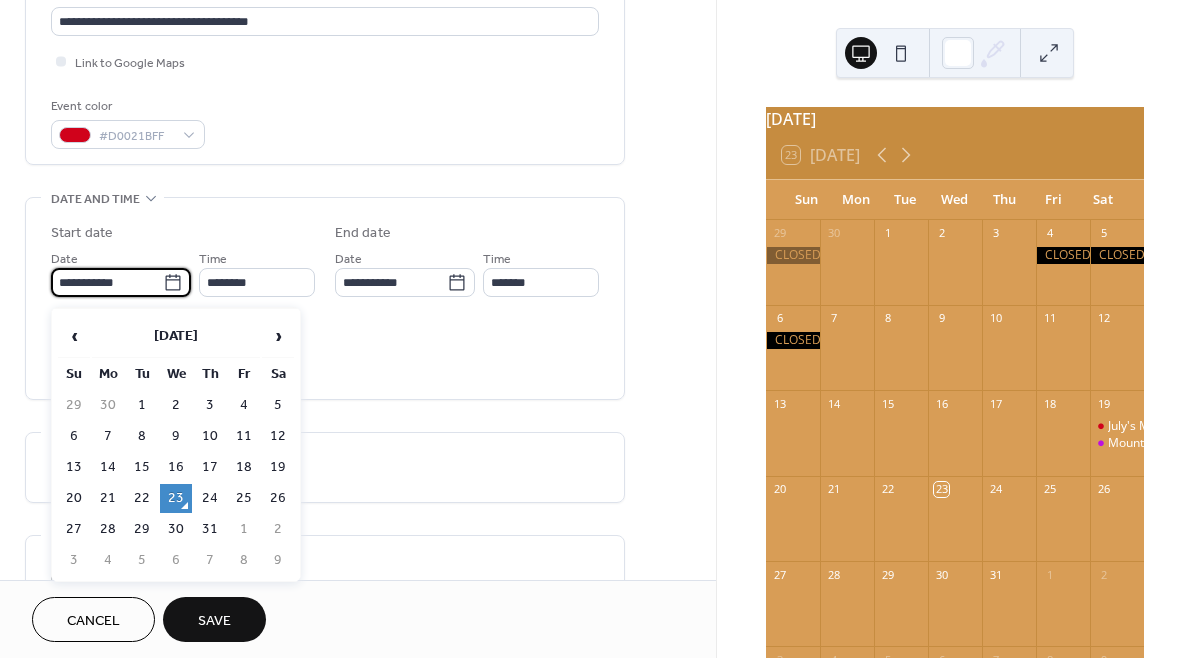click on "**********" at bounding box center (107, 282) 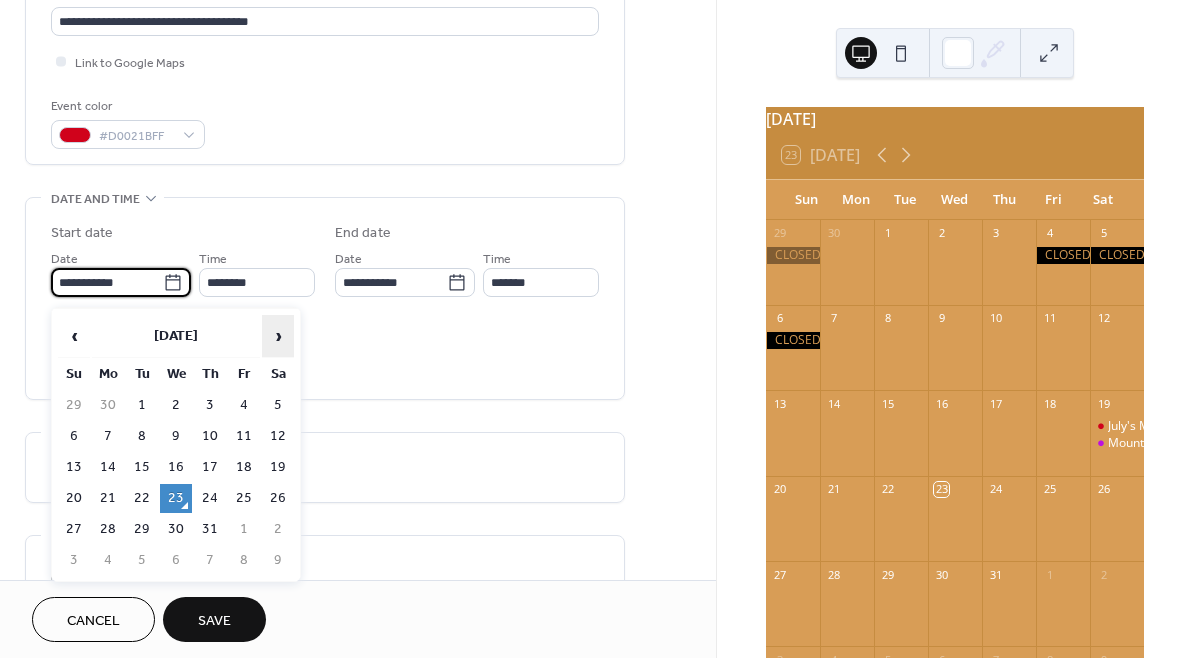 click on "›" at bounding box center (278, 336) 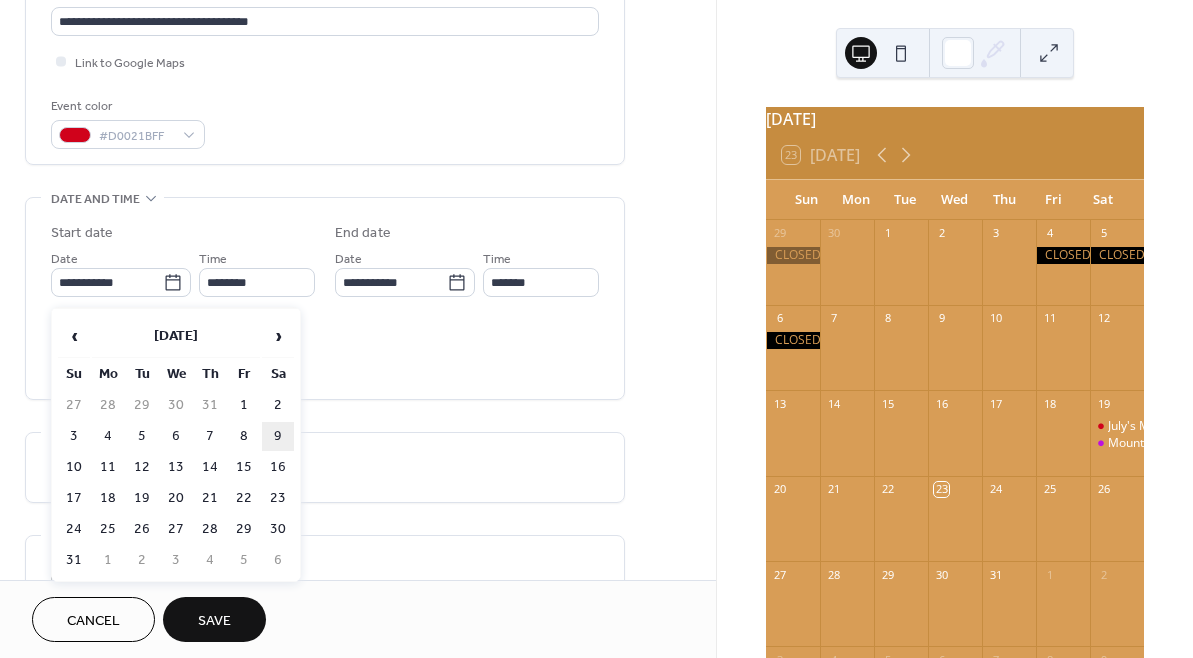 click on "9" at bounding box center (278, 436) 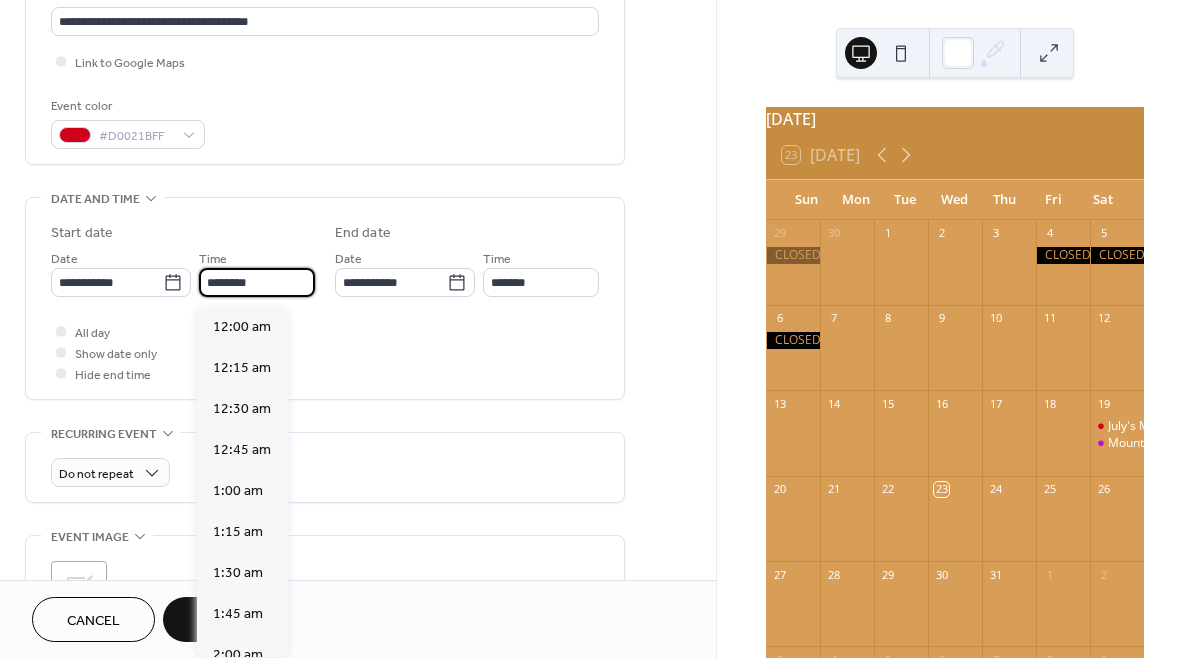 click on "********" at bounding box center (257, 282) 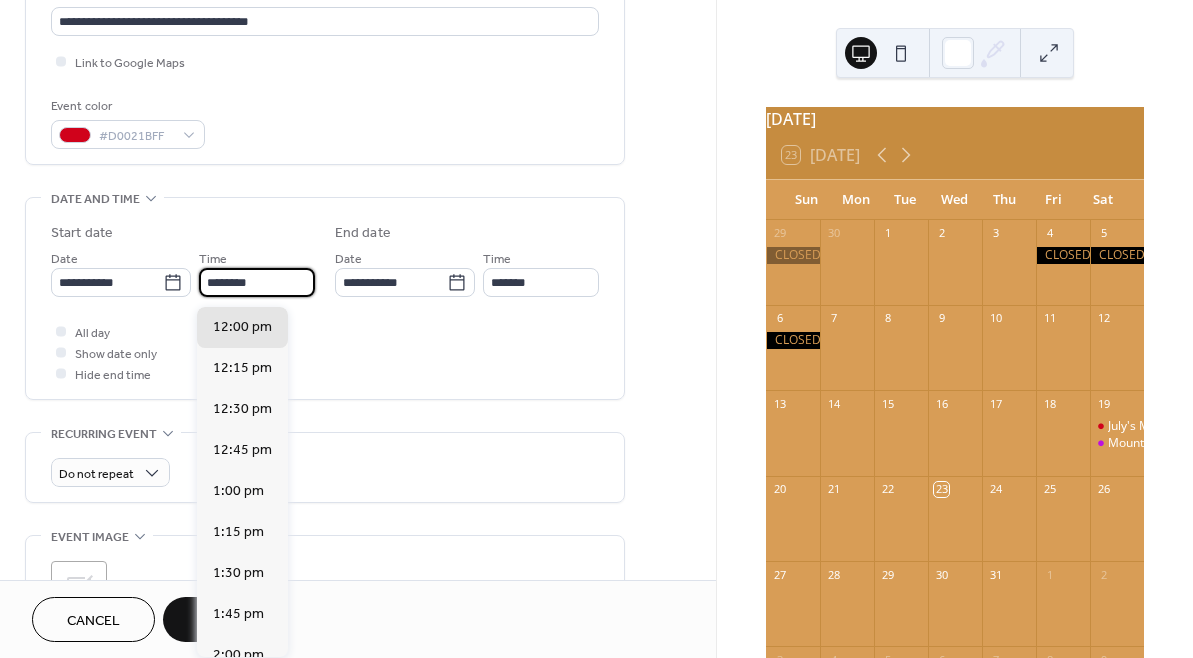 click on "********" at bounding box center [257, 282] 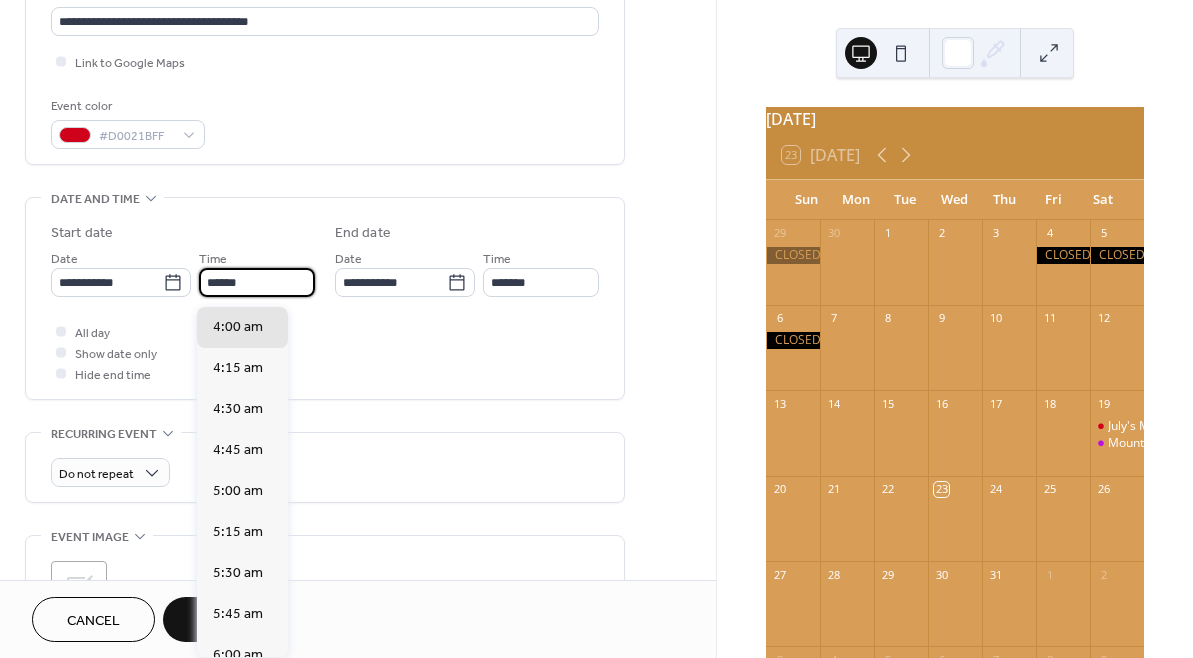 scroll, scrollTop: 2624, scrollLeft: 0, axis: vertical 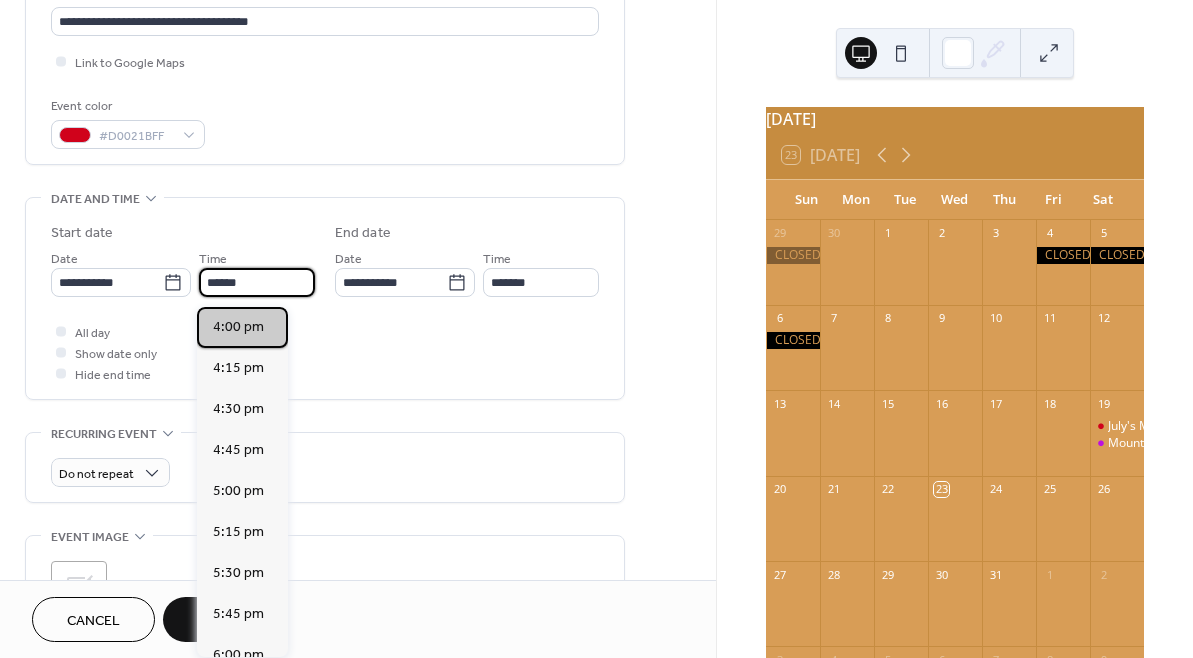 click on "4:00 pm" at bounding box center (238, 327) 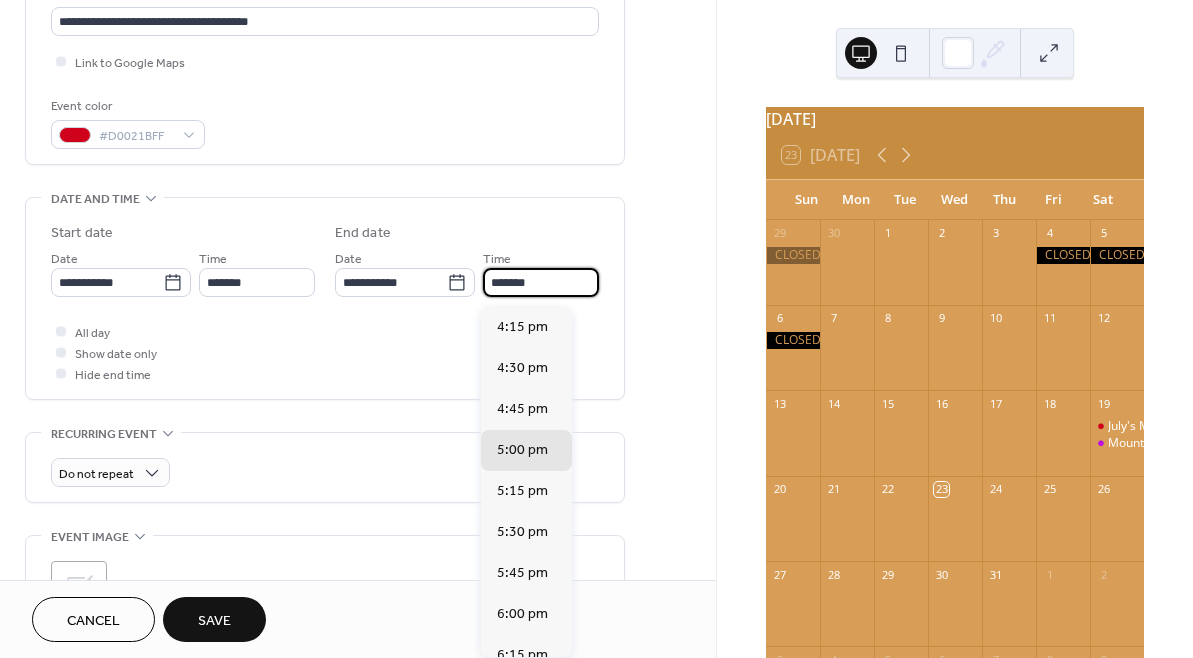 click on "*******" at bounding box center [541, 282] 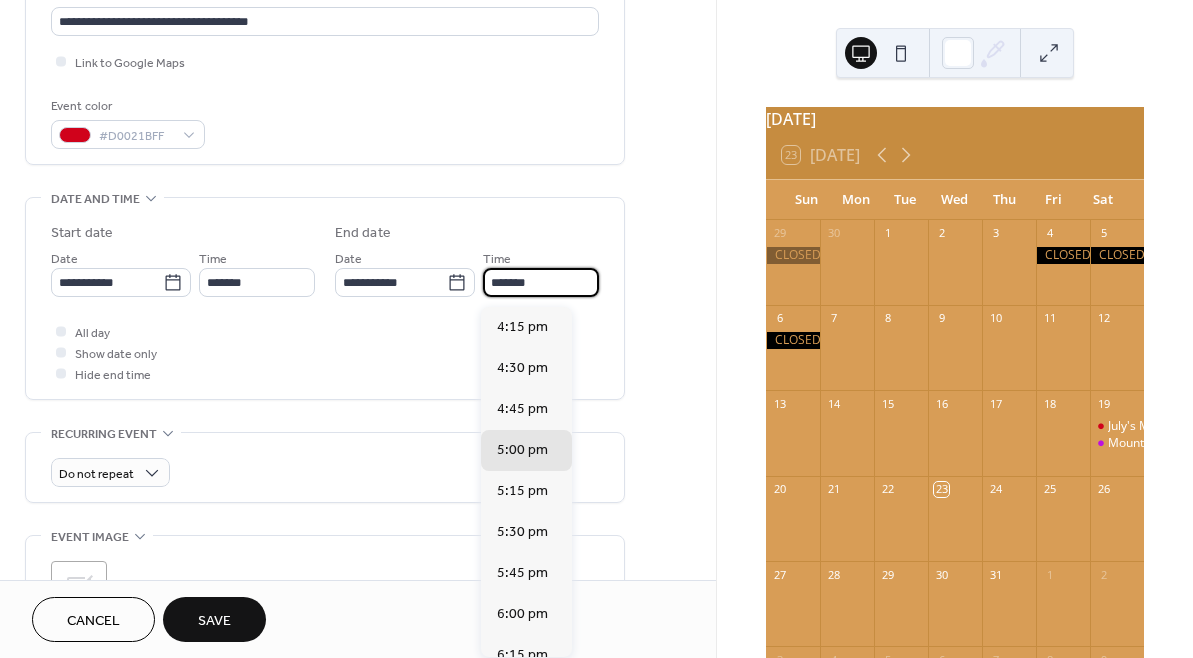 click on "*******" at bounding box center (541, 282) 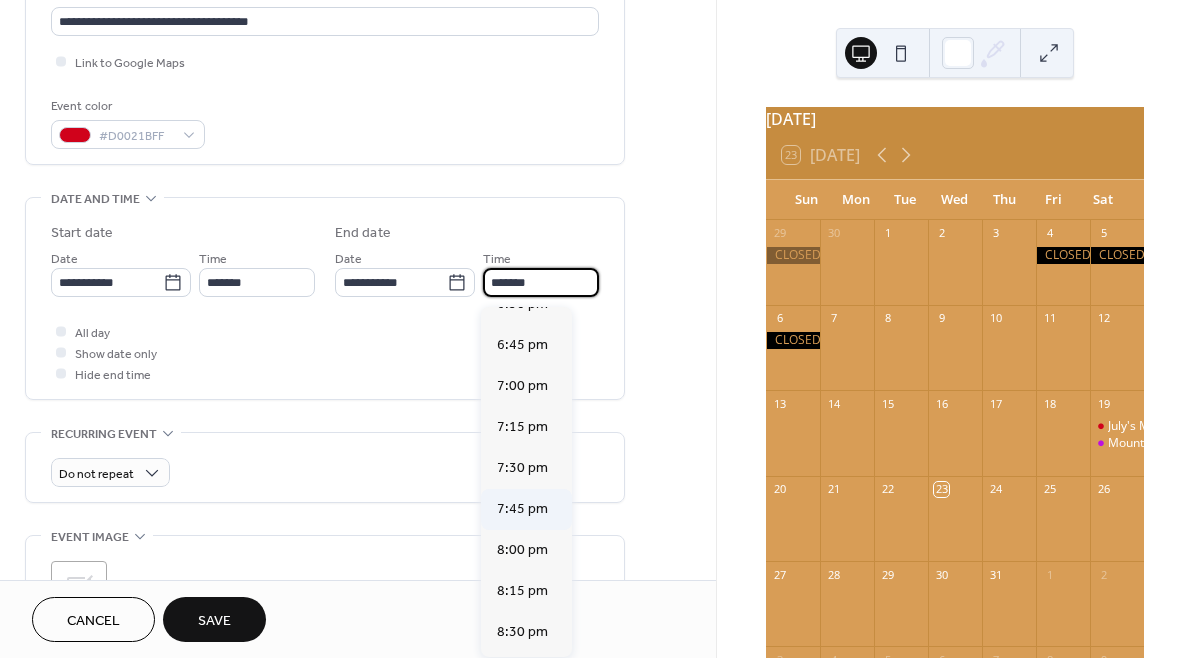 scroll, scrollTop: 394, scrollLeft: 0, axis: vertical 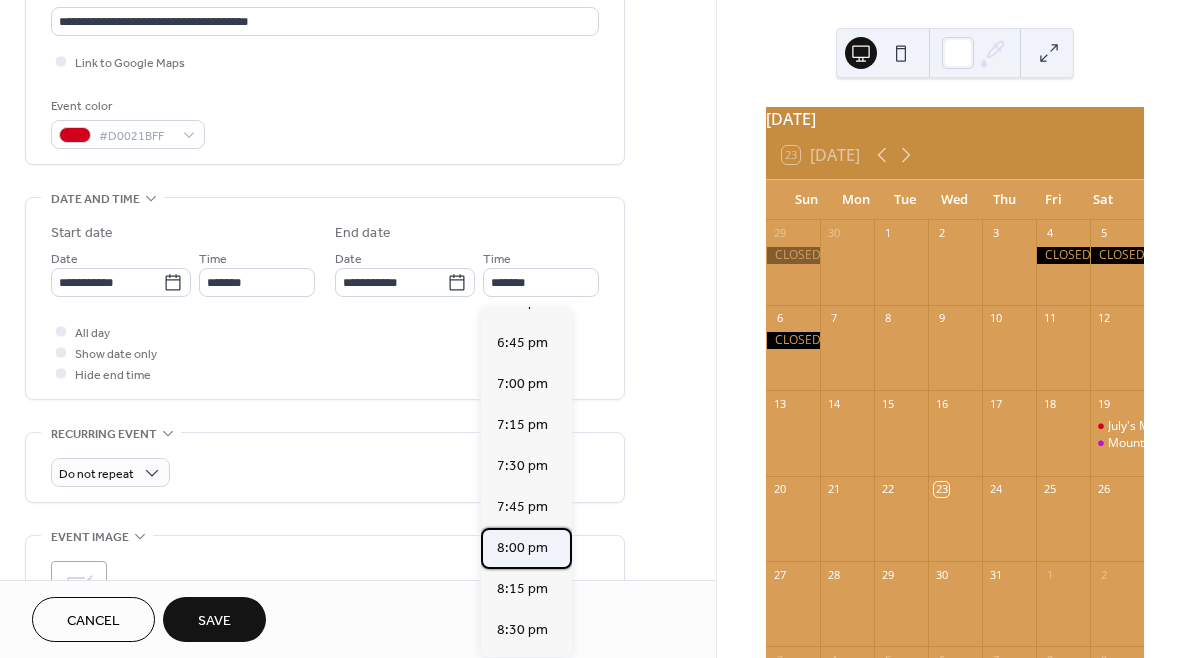 click on "8:00 pm" at bounding box center [522, 548] 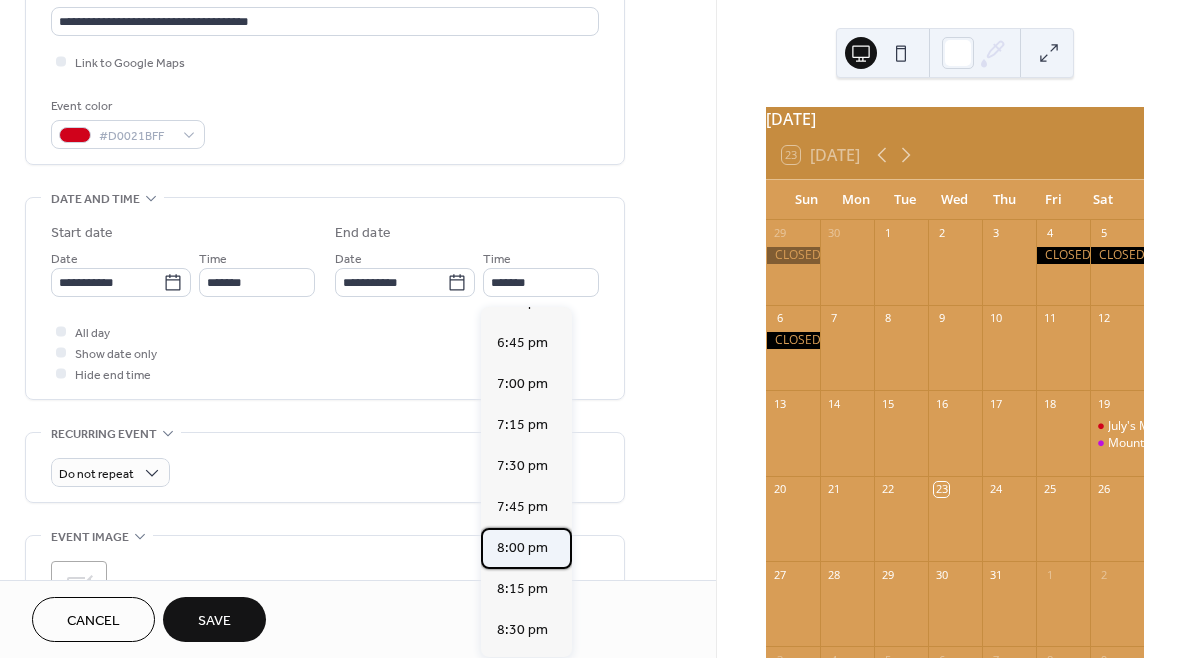 type on "*******" 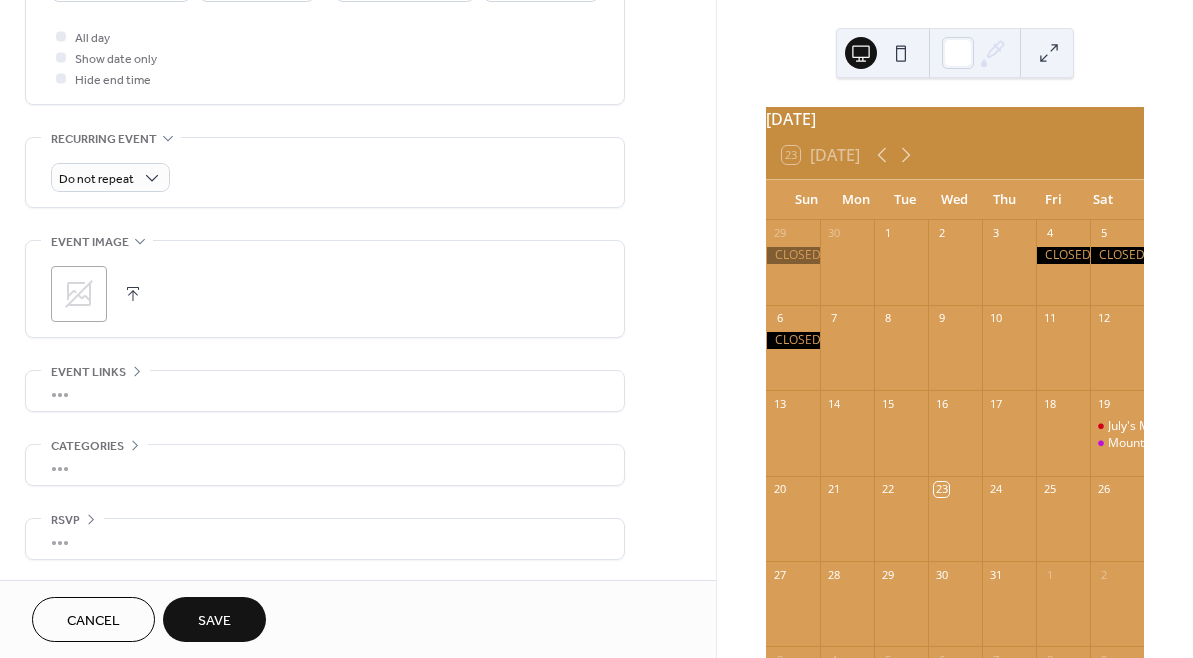 scroll, scrollTop: 755, scrollLeft: 0, axis: vertical 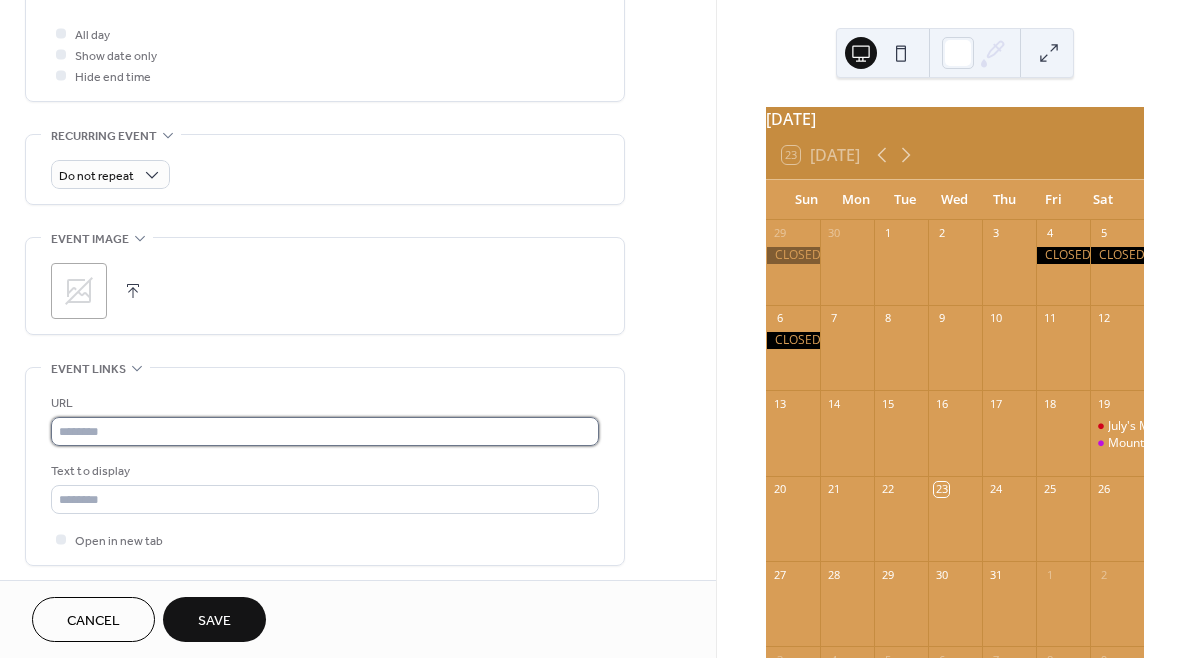 click at bounding box center (325, 431) 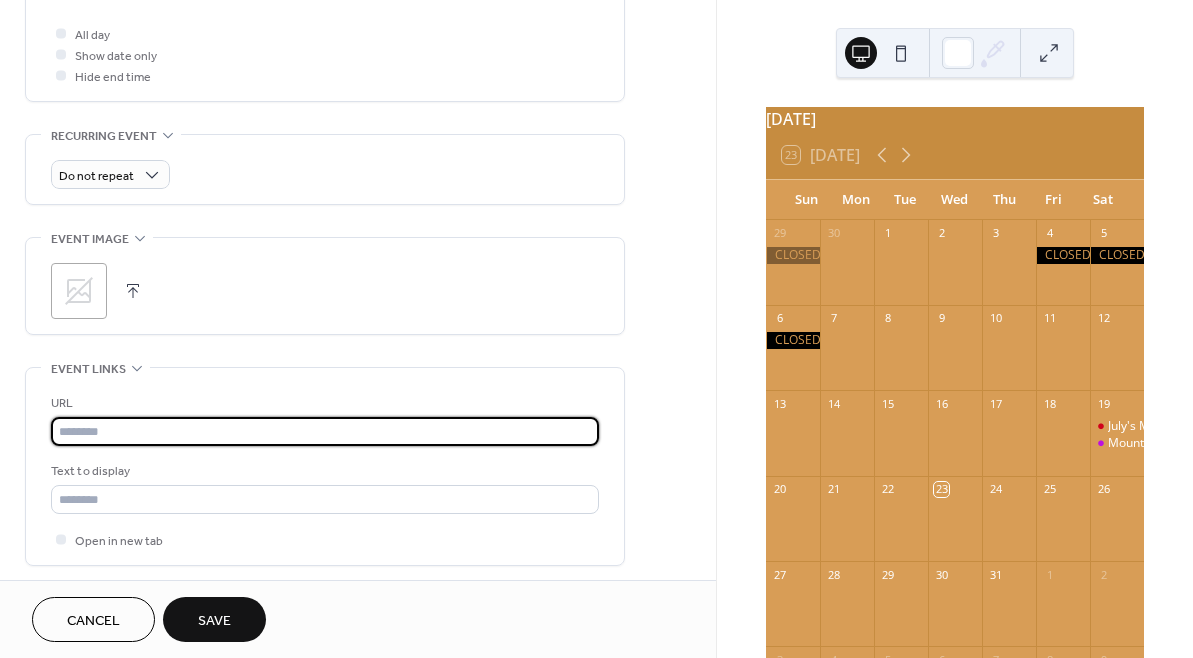 paste on "**********" 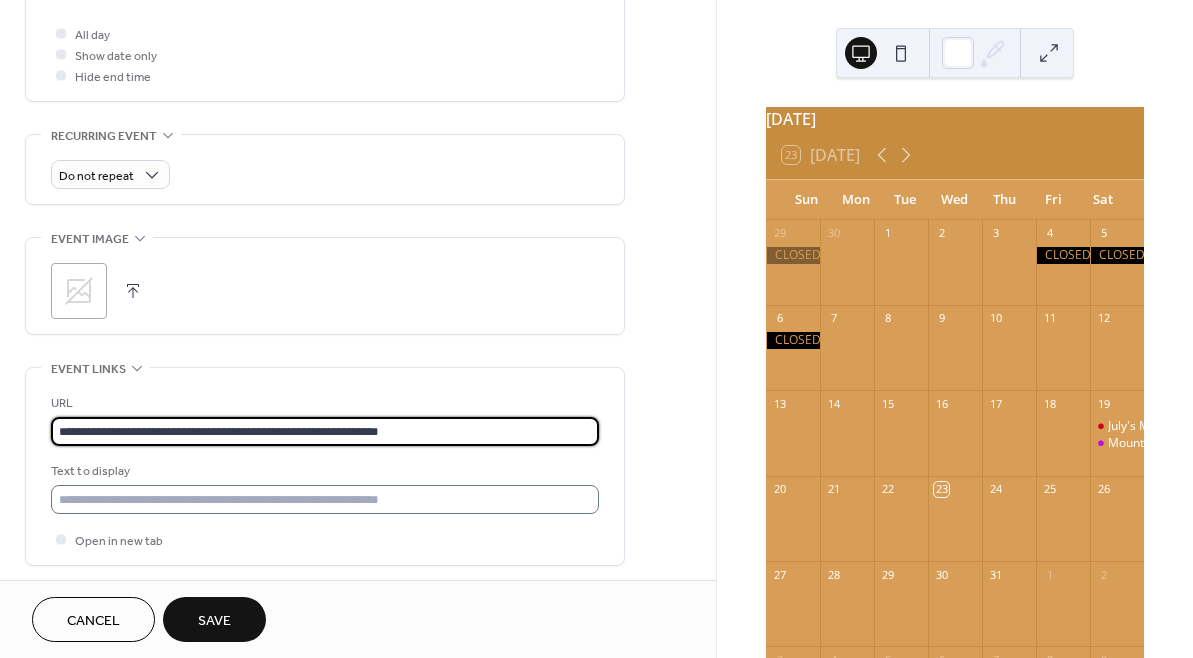 type on "**********" 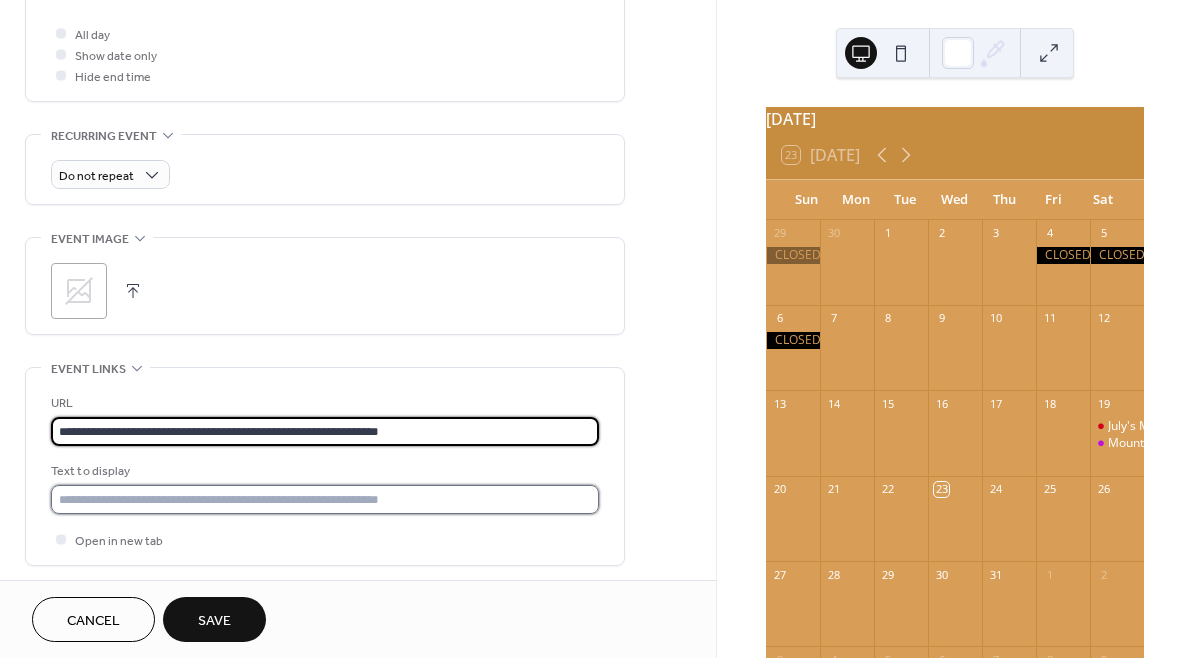 click at bounding box center (325, 499) 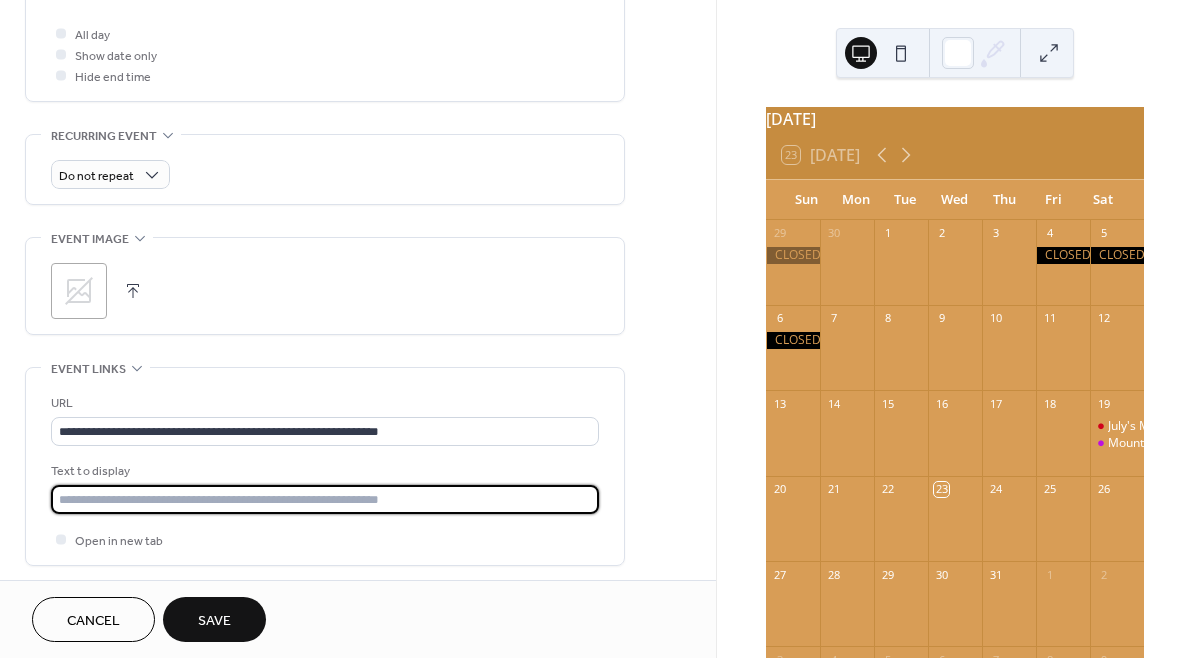 click at bounding box center [325, 499] 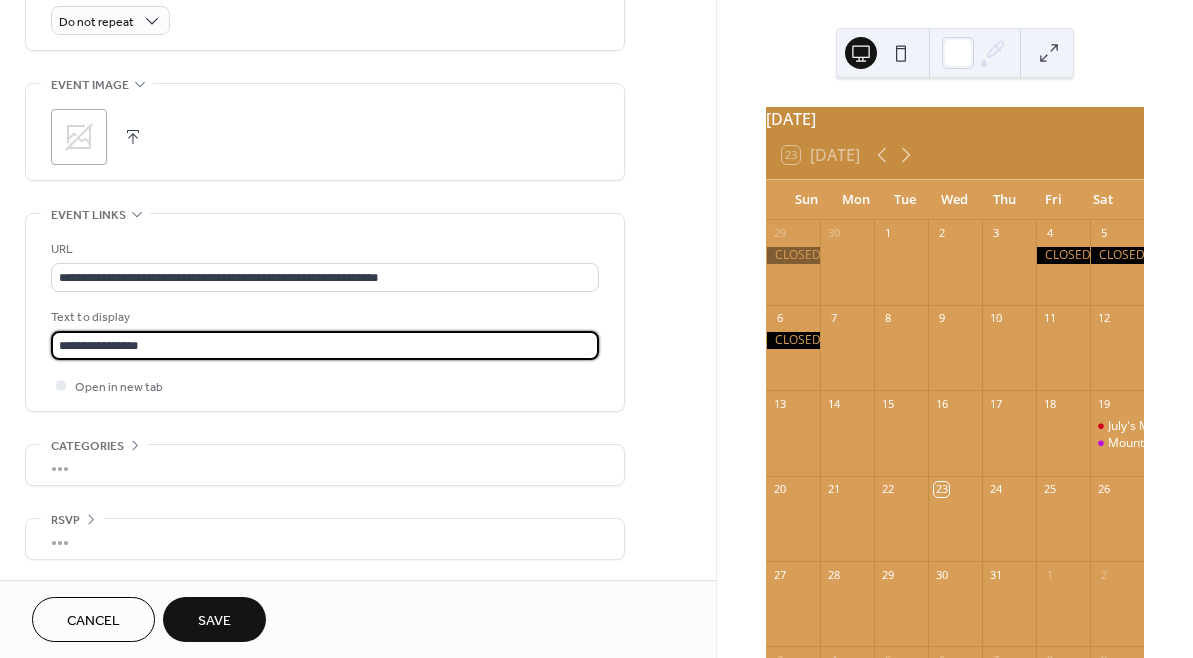 scroll, scrollTop: 916, scrollLeft: 0, axis: vertical 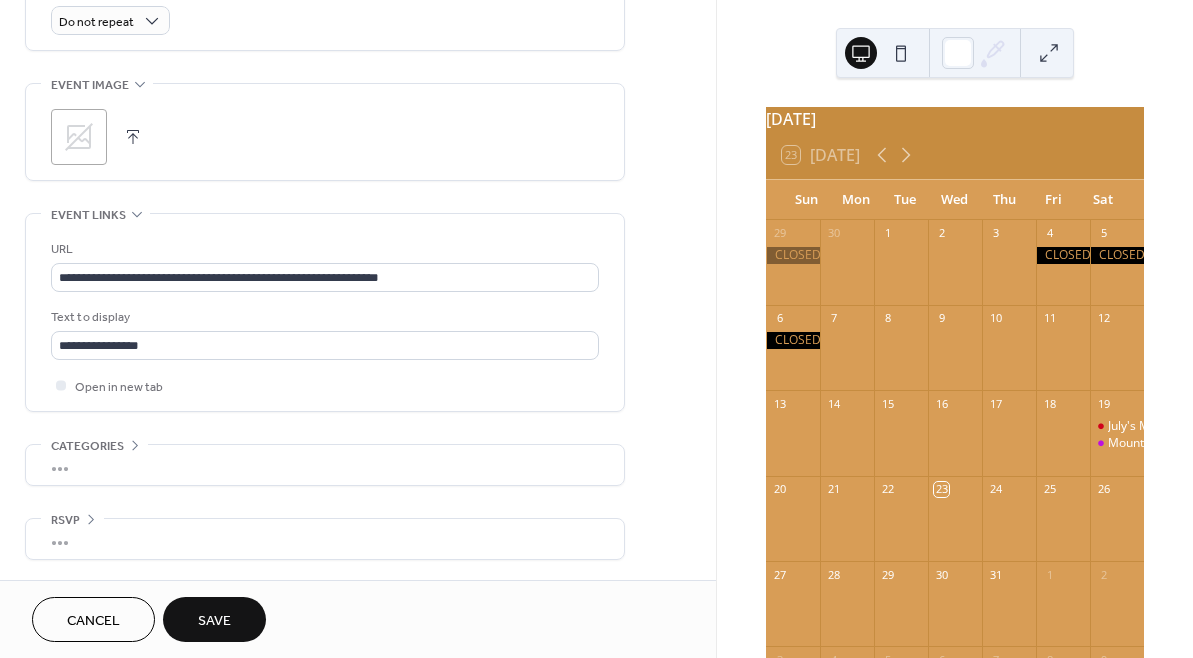 click on "Save" at bounding box center (214, 621) 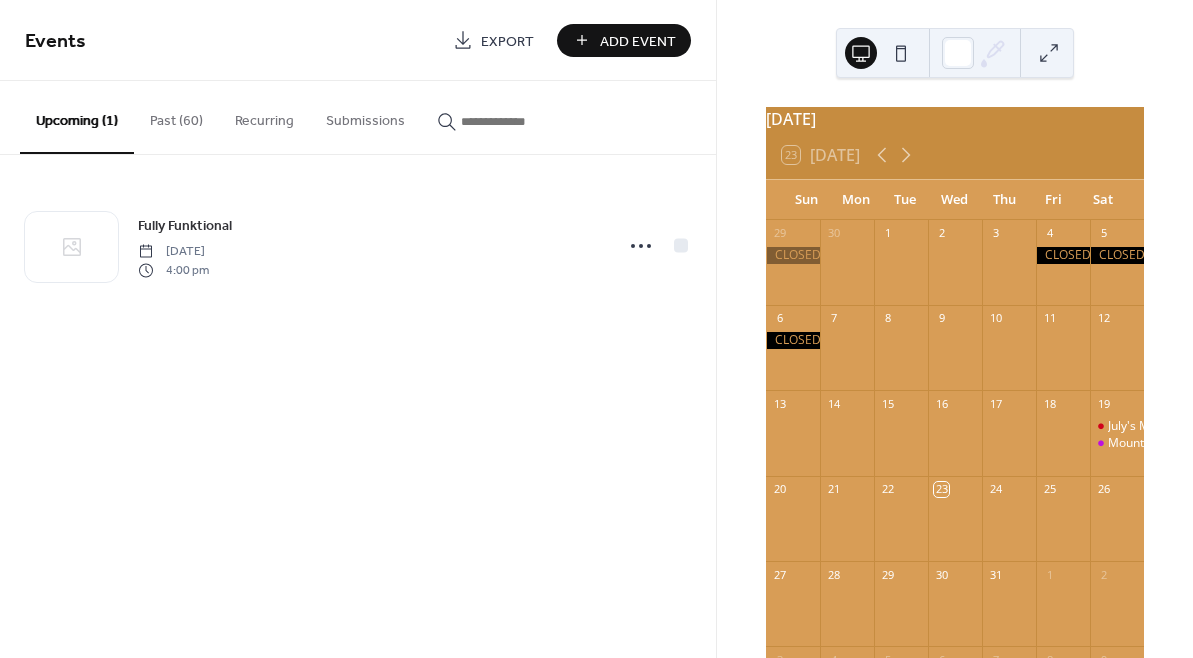 click on "Add Event" at bounding box center [638, 41] 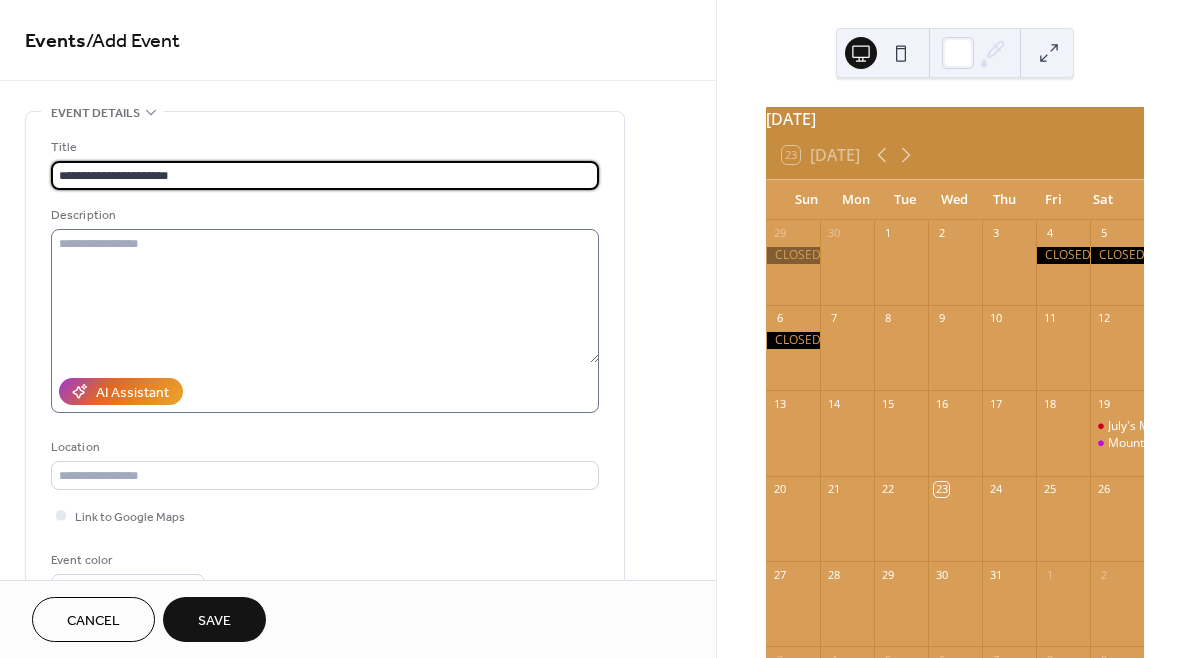 type on "**********" 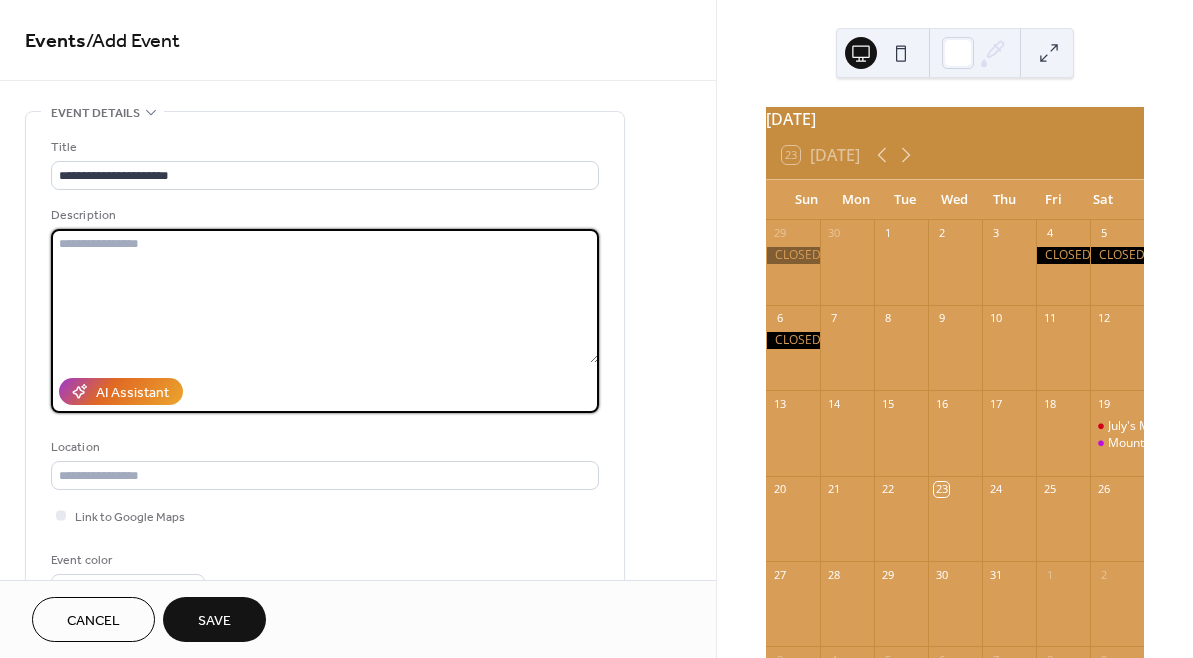 click at bounding box center (325, 296) 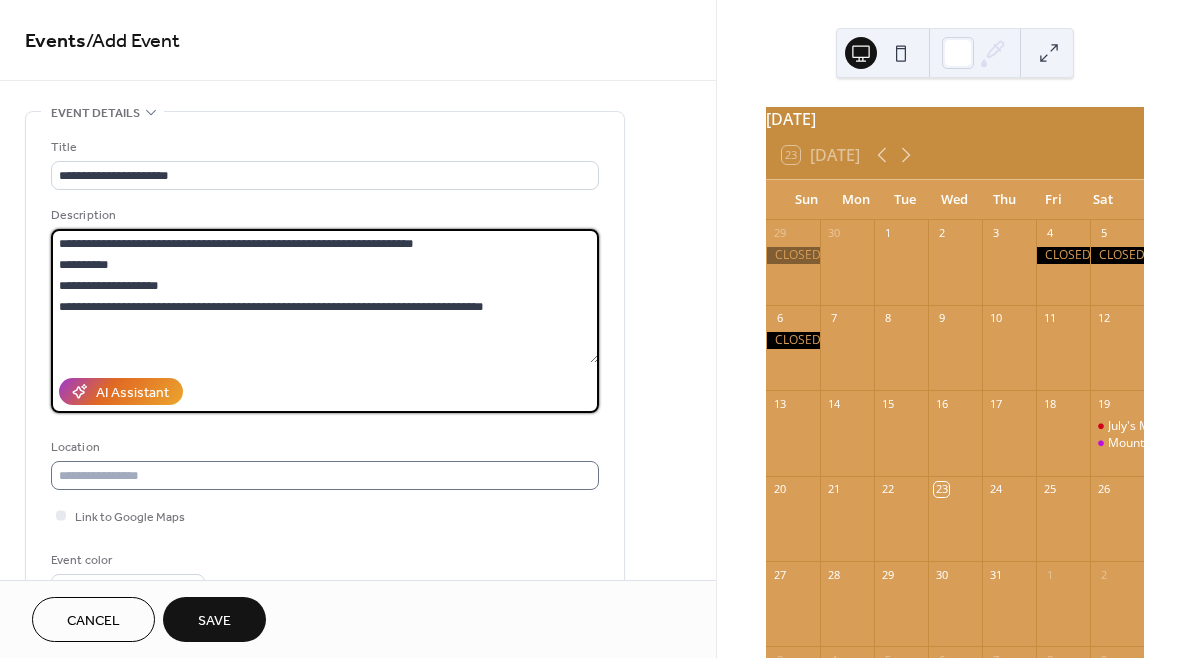type on "**********" 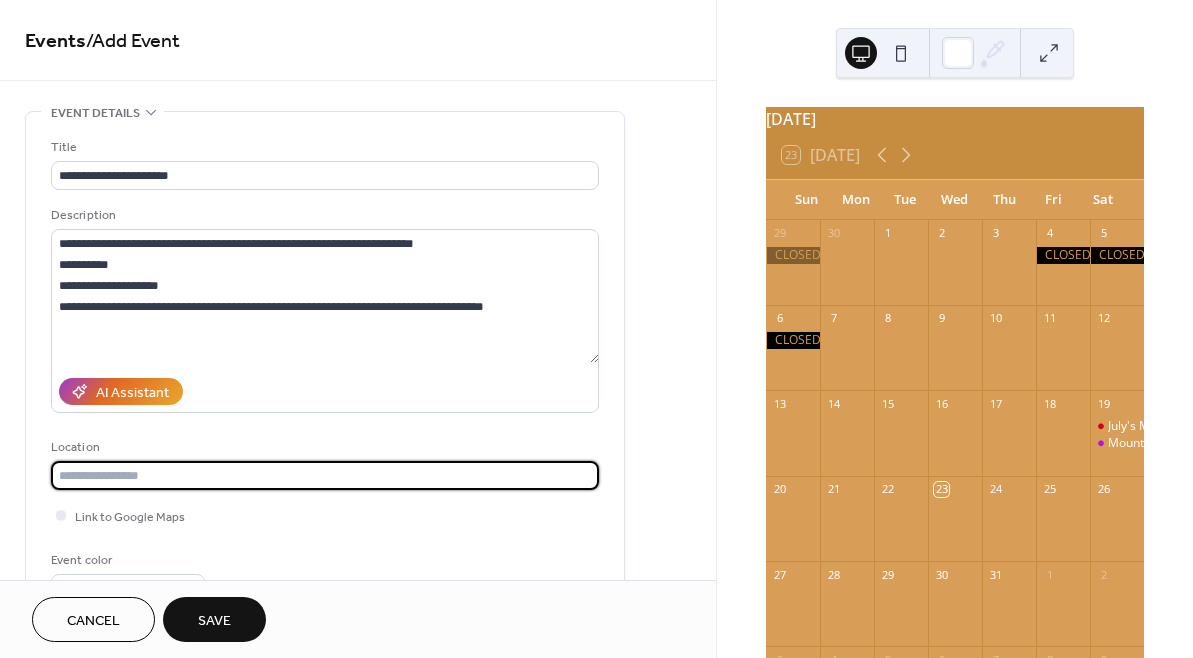 click at bounding box center (325, 475) 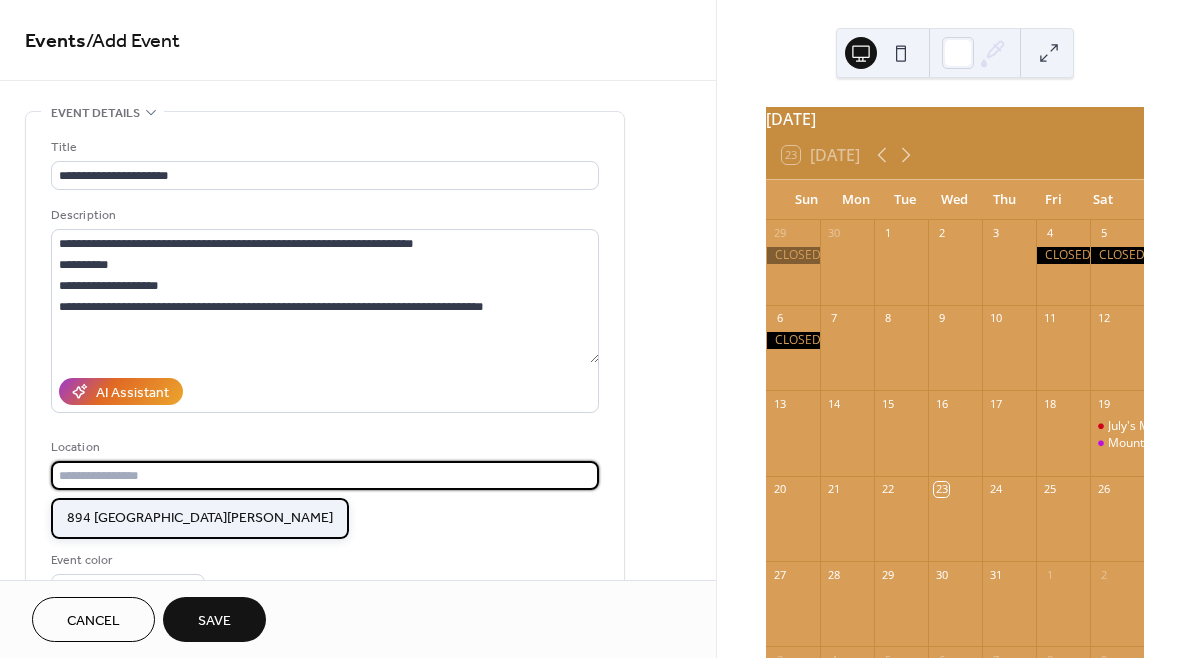 click on "894 Moosehead Trail, Jackson, ME 04921" at bounding box center (200, 518) 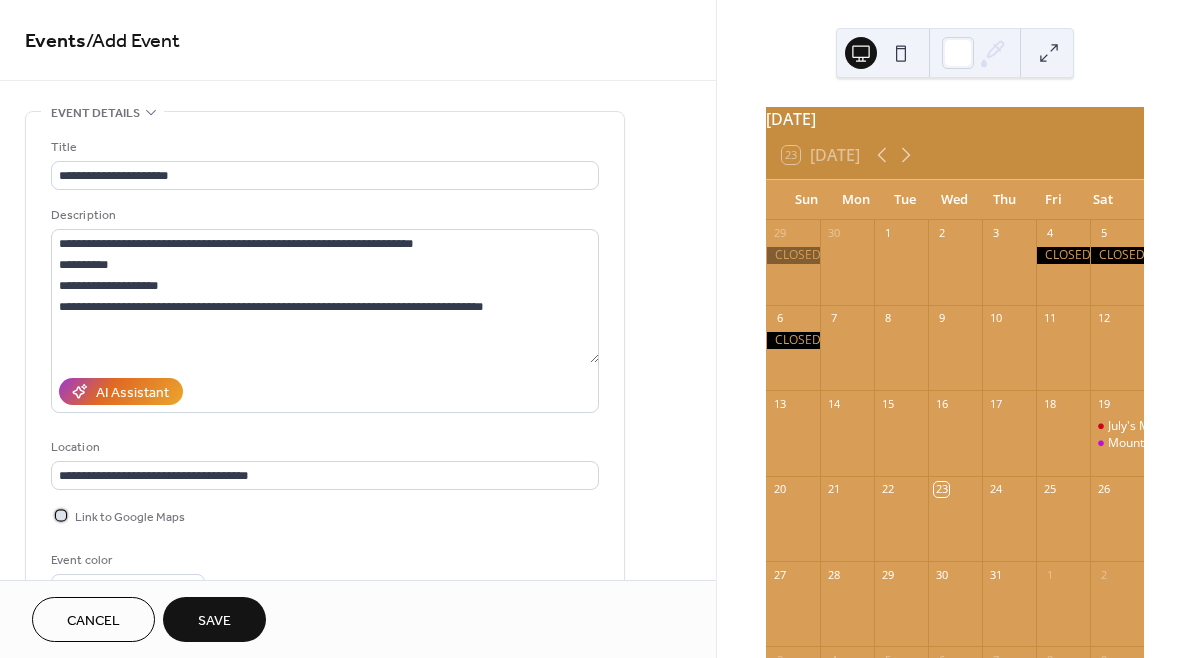 click at bounding box center (61, 515) 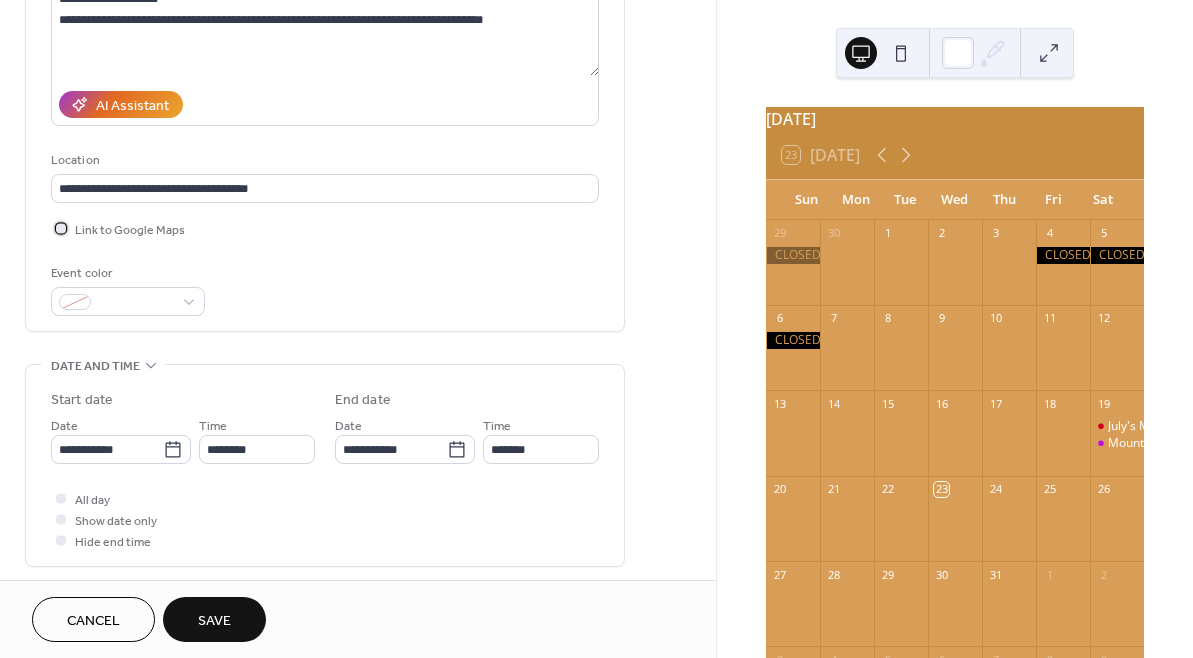 scroll, scrollTop: 289, scrollLeft: 0, axis: vertical 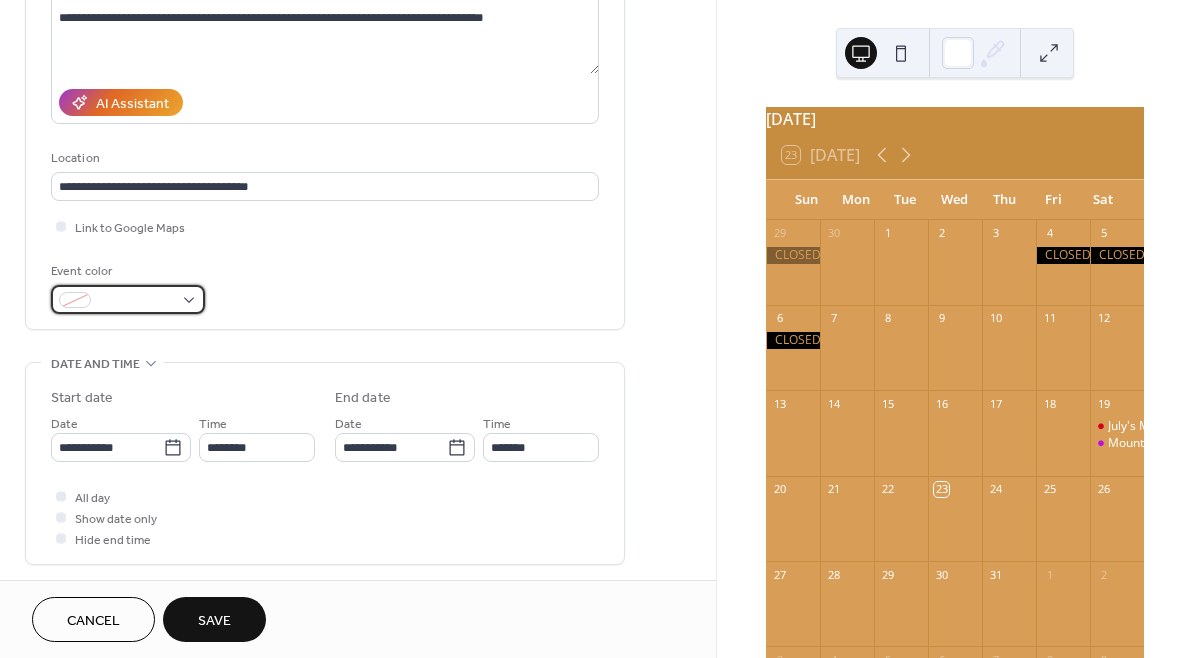 click at bounding box center (128, 299) 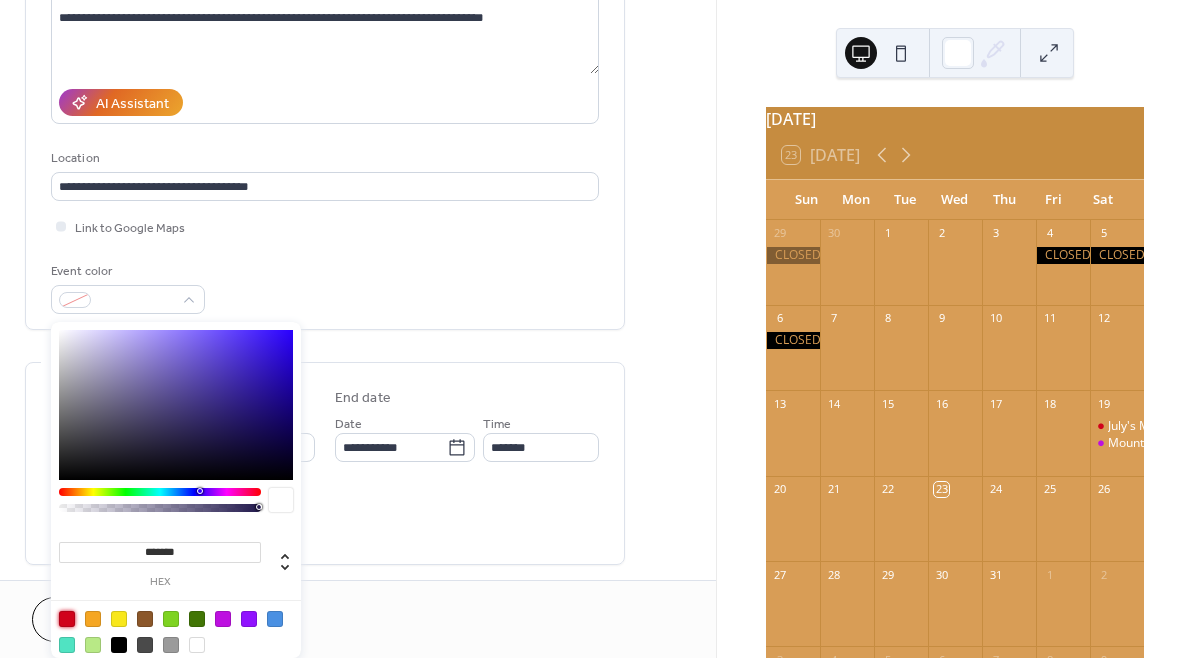 click at bounding box center (67, 619) 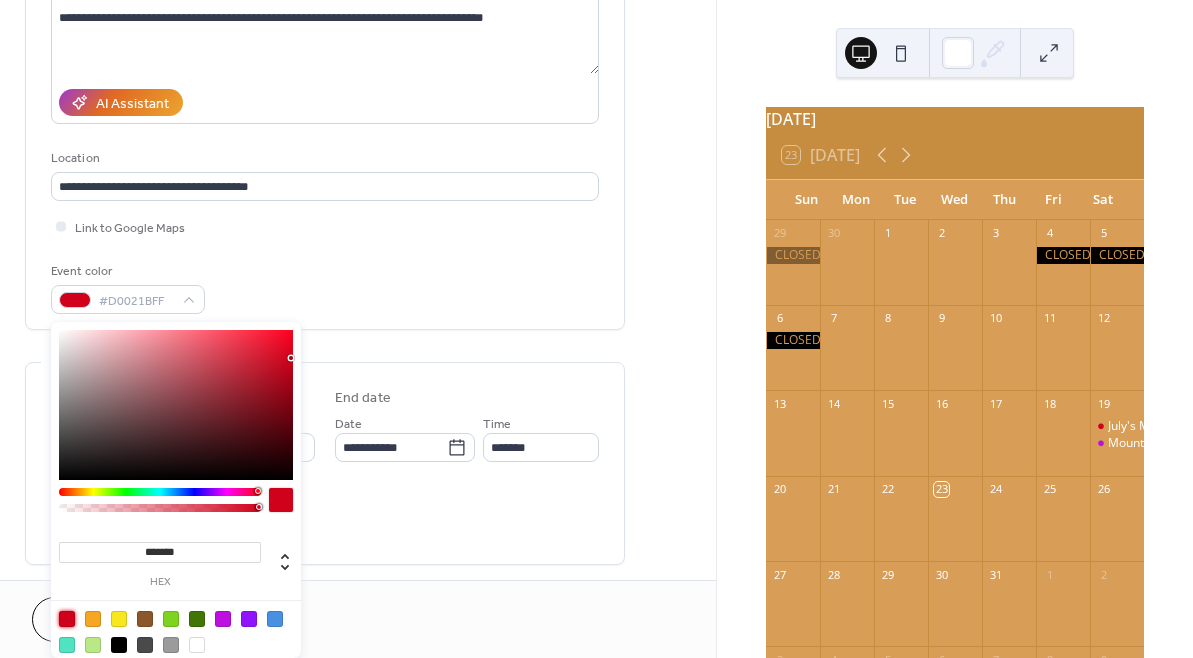 click on "All day Show date only Hide end time" at bounding box center (325, 517) 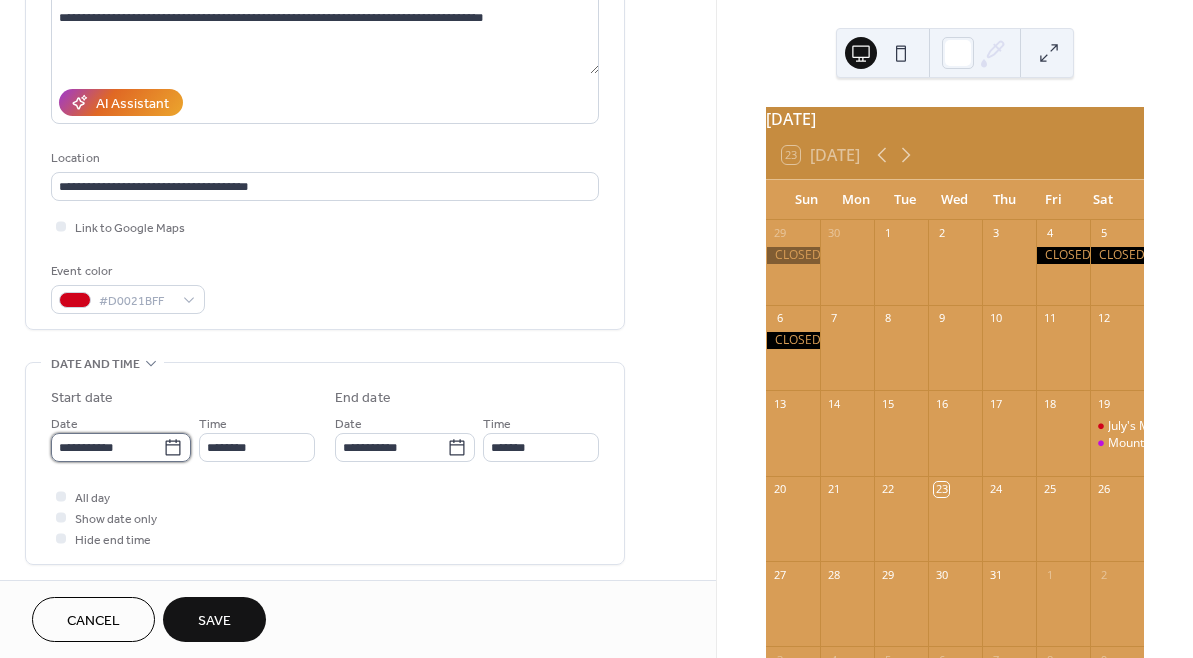 click on "**********" at bounding box center [107, 447] 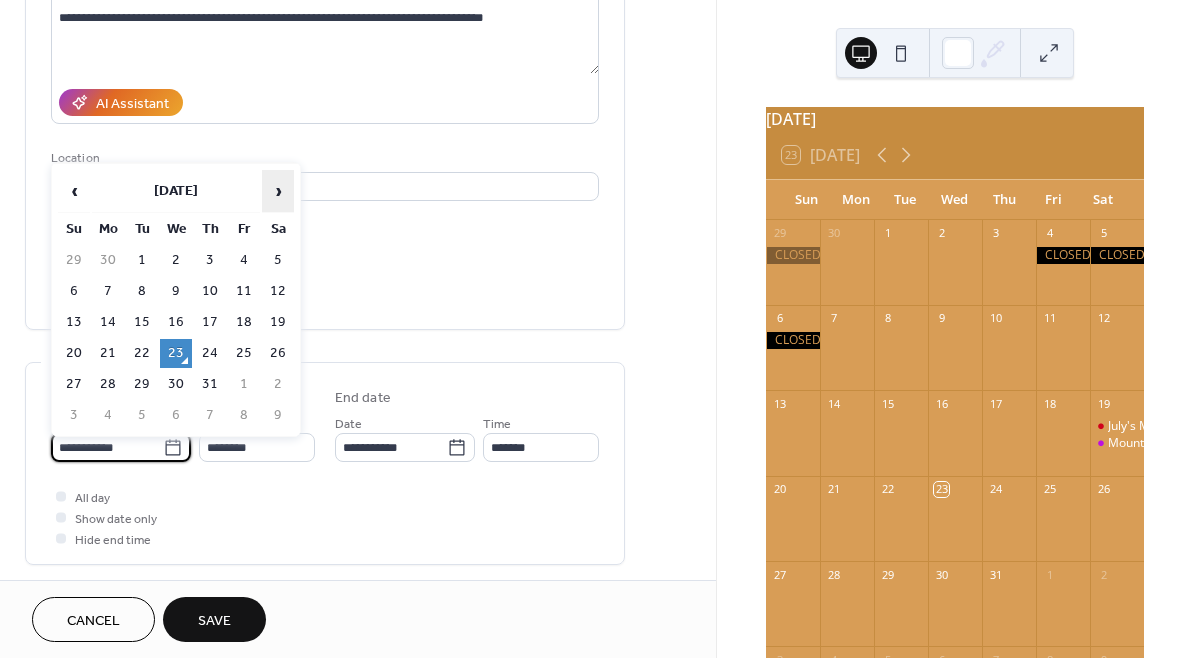 click on "›" at bounding box center [278, 191] 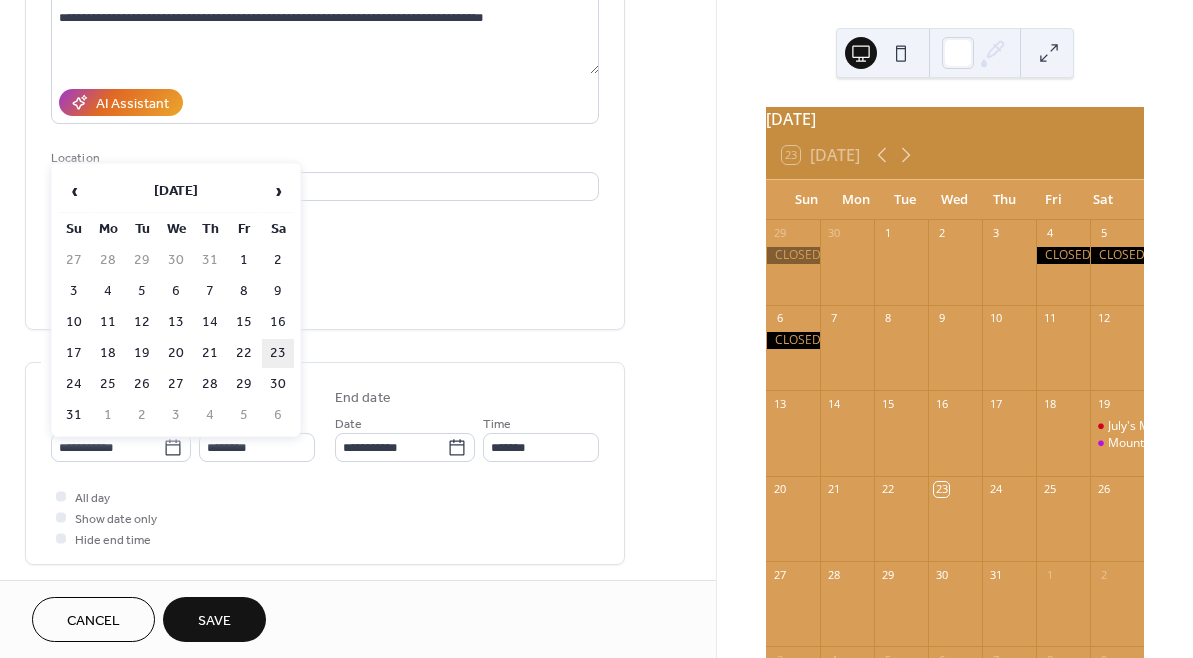 click on "23" at bounding box center (278, 353) 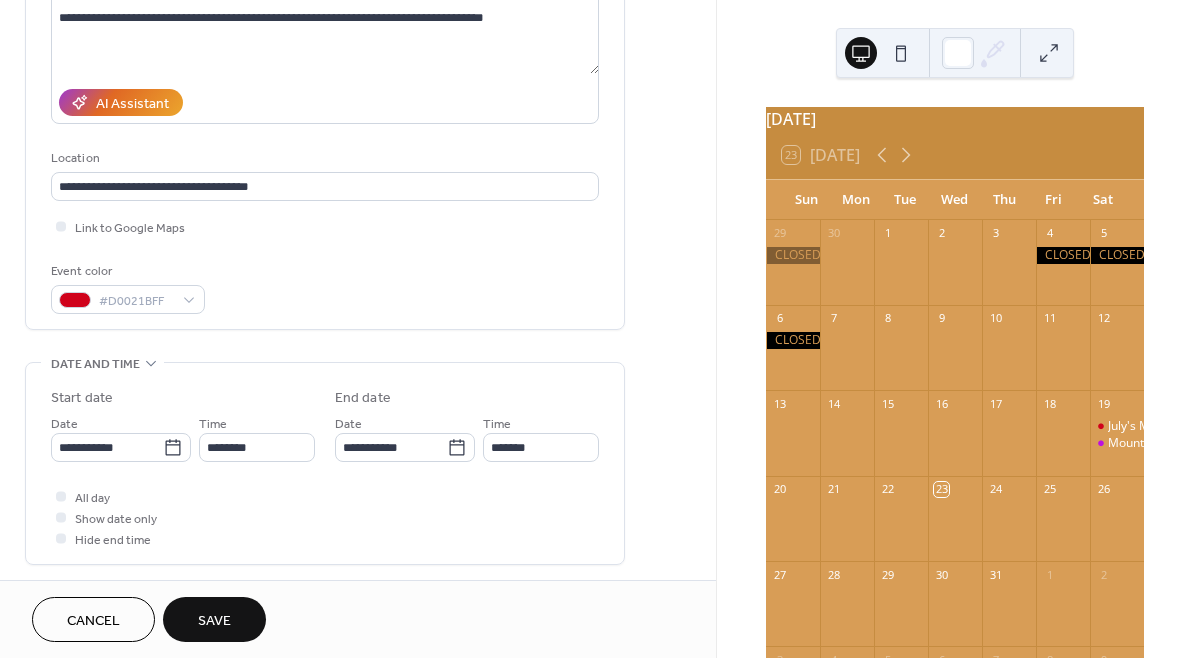 type on "**********" 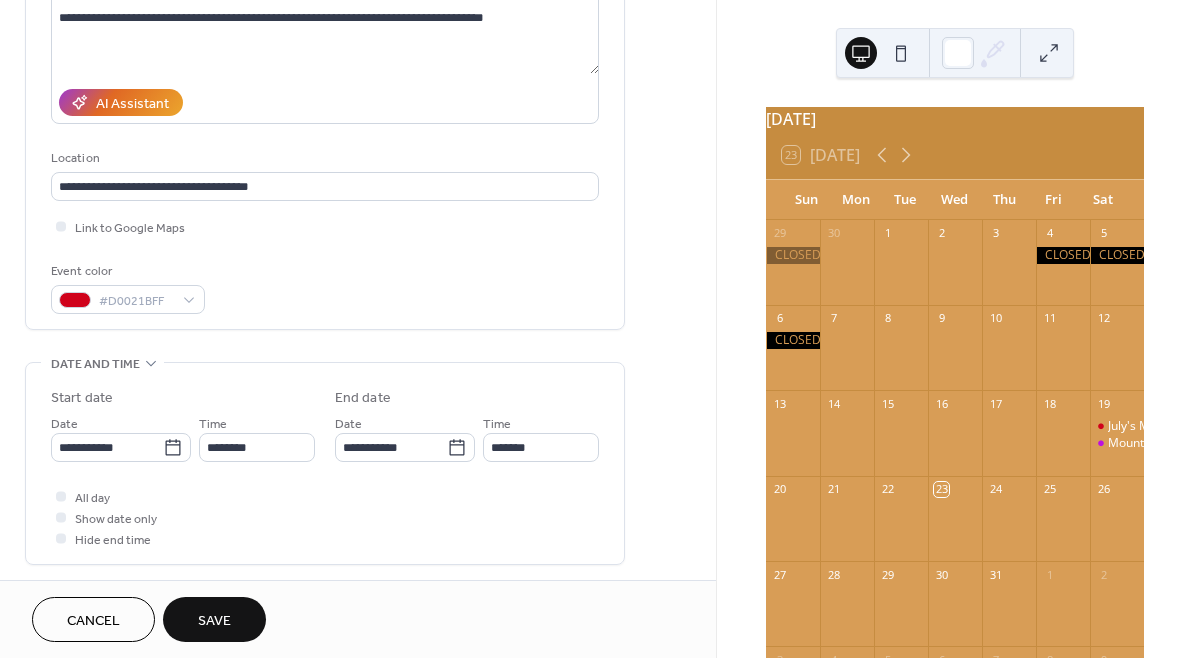 type on "**********" 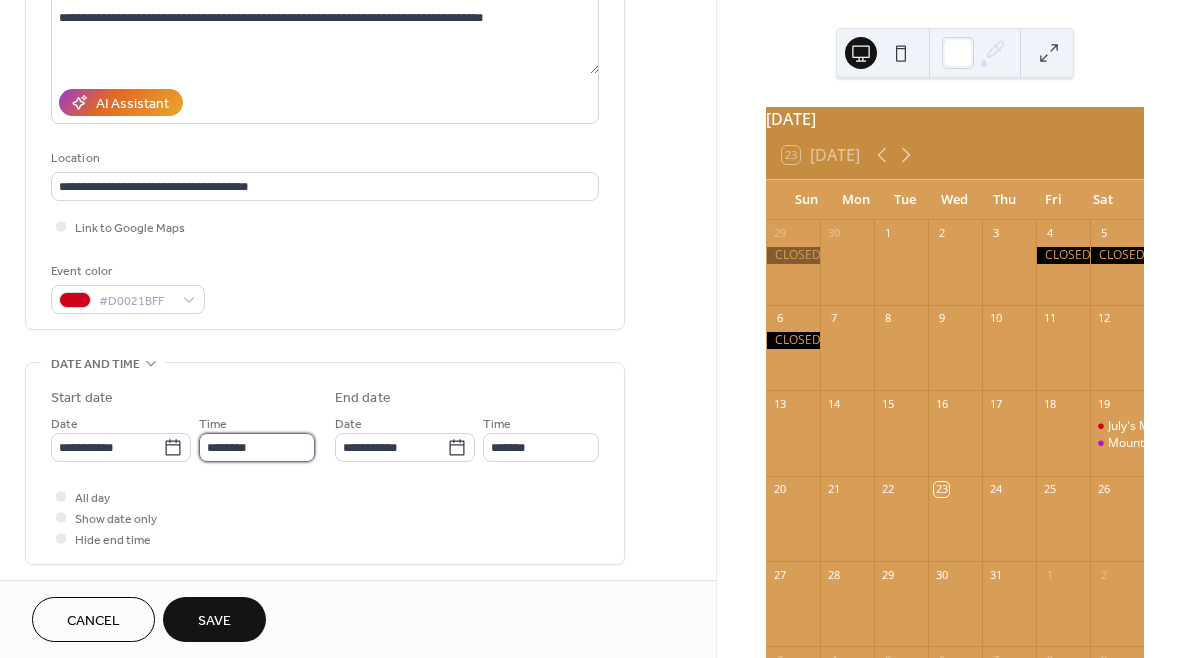 click on "********" at bounding box center [257, 447] 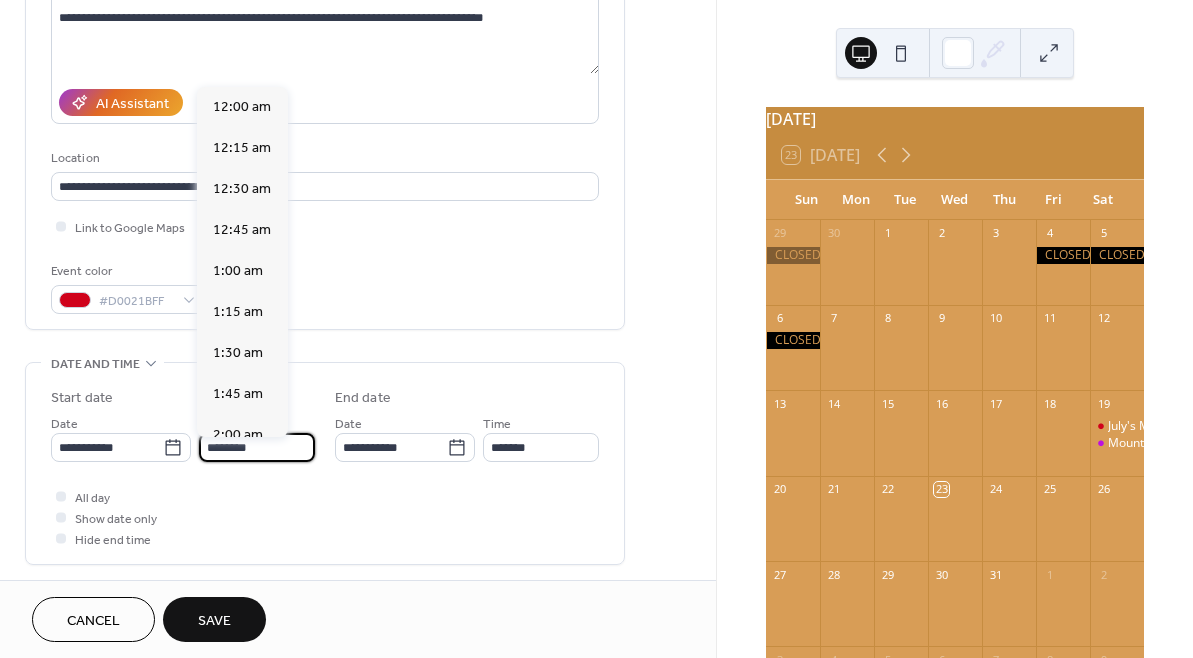 click on "********" at bounding box center (257, 447) 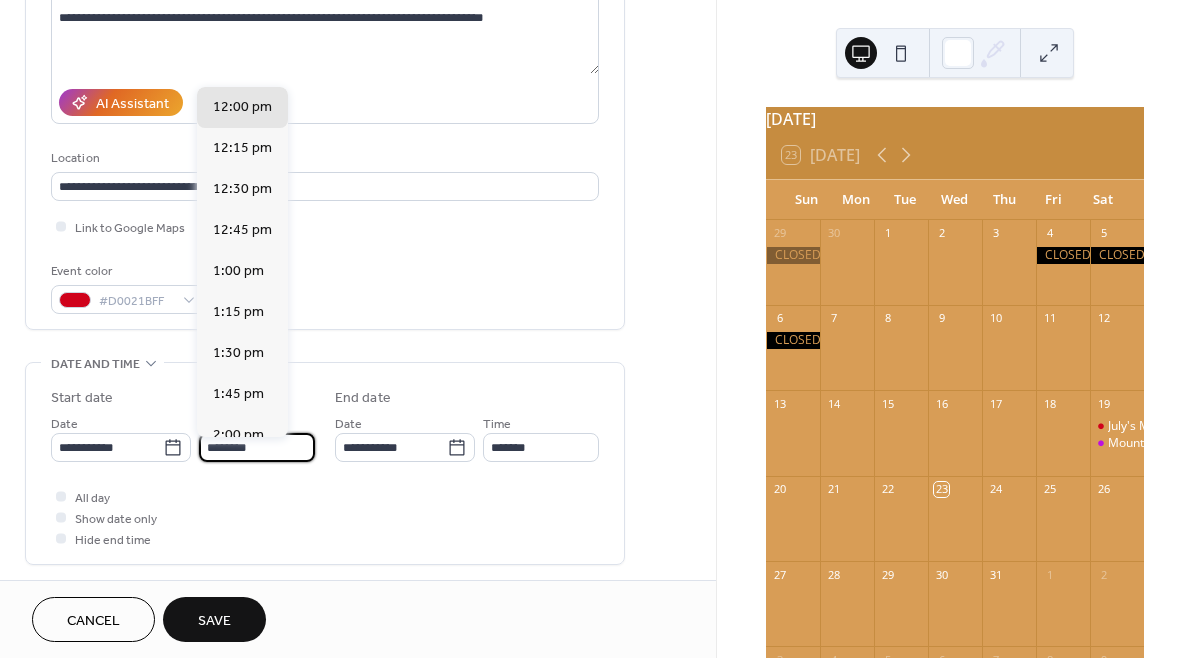 click on "********" at bounding box center [257, 447] 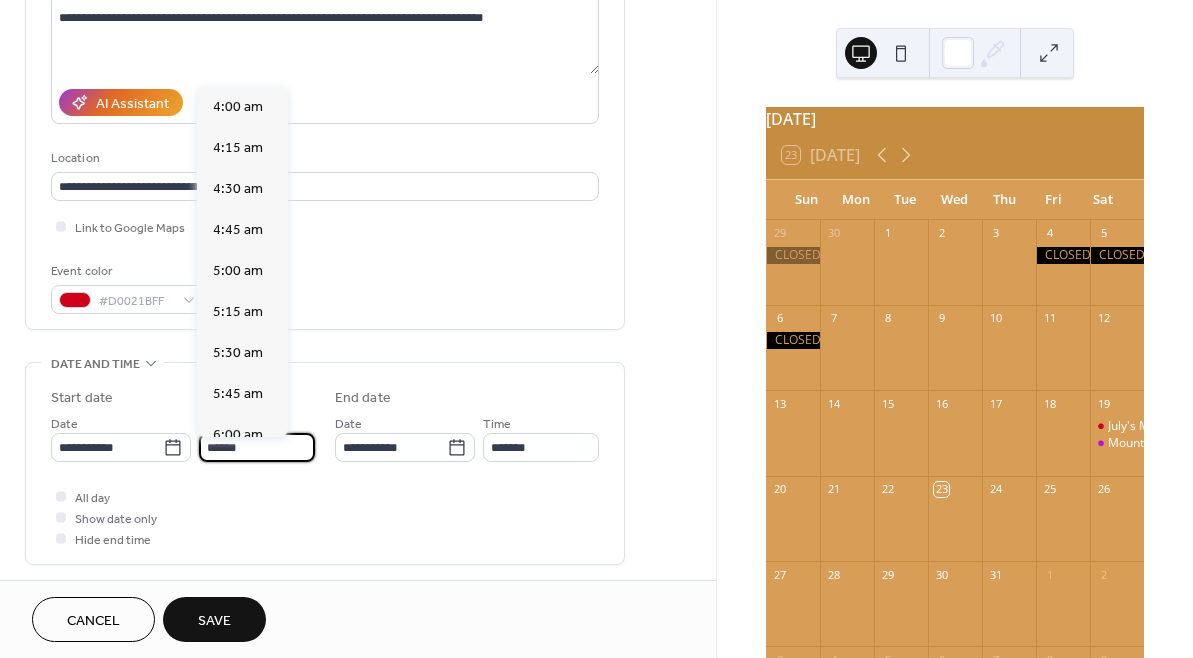 scroll, scrollTop: 2624, scrollLeft: 0, axis: vertical 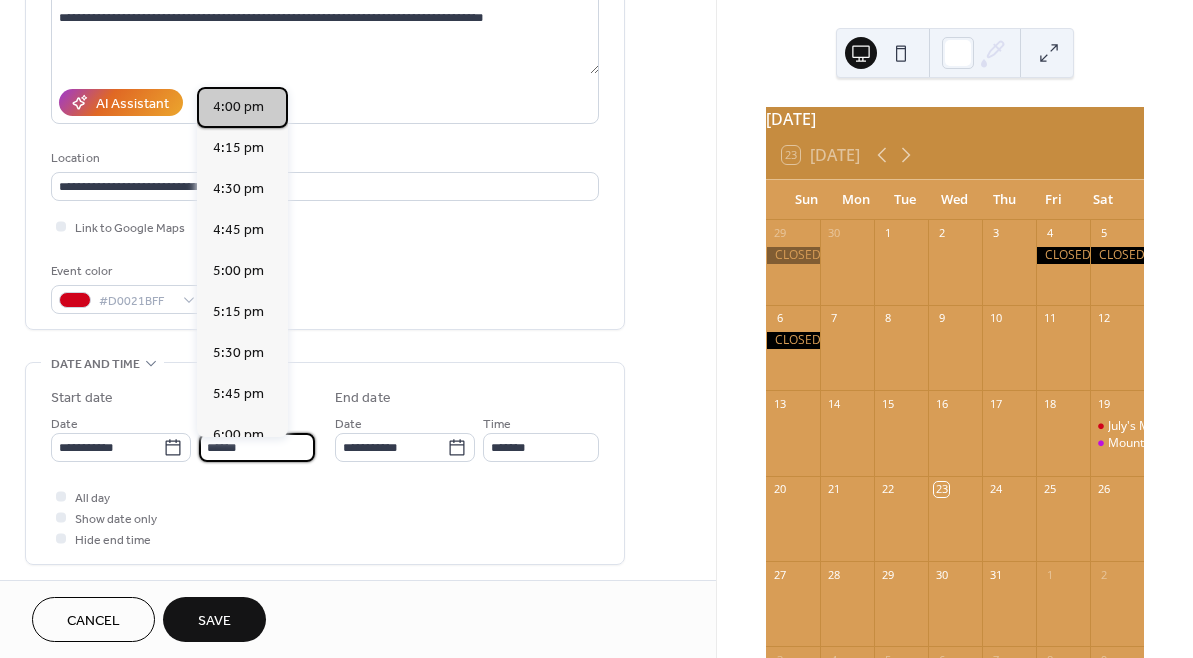click on "4:00 pm" at bounding box center [238, 107] 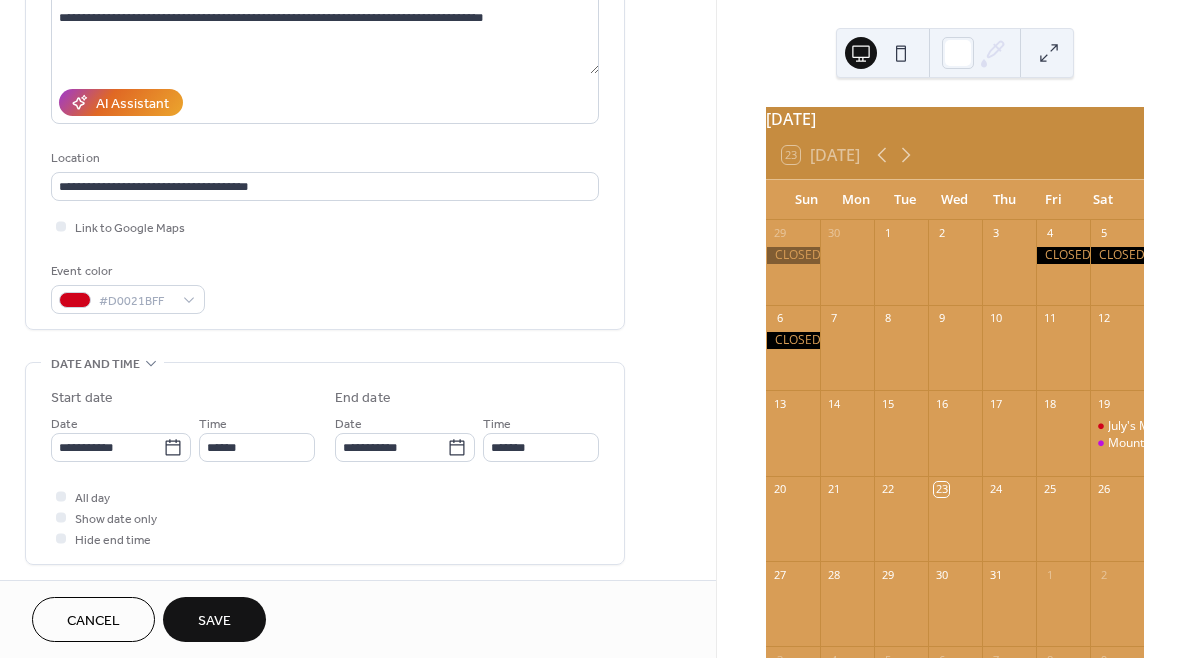 type on "*******" 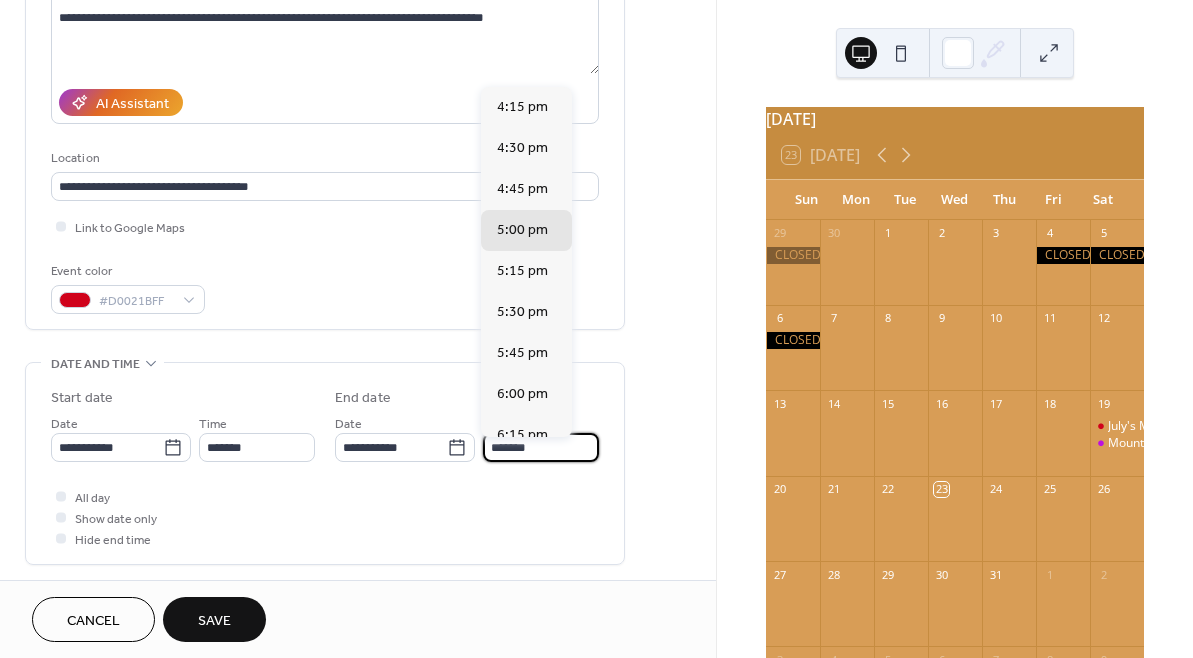 click on "*******" at bounding box center (541, 447) 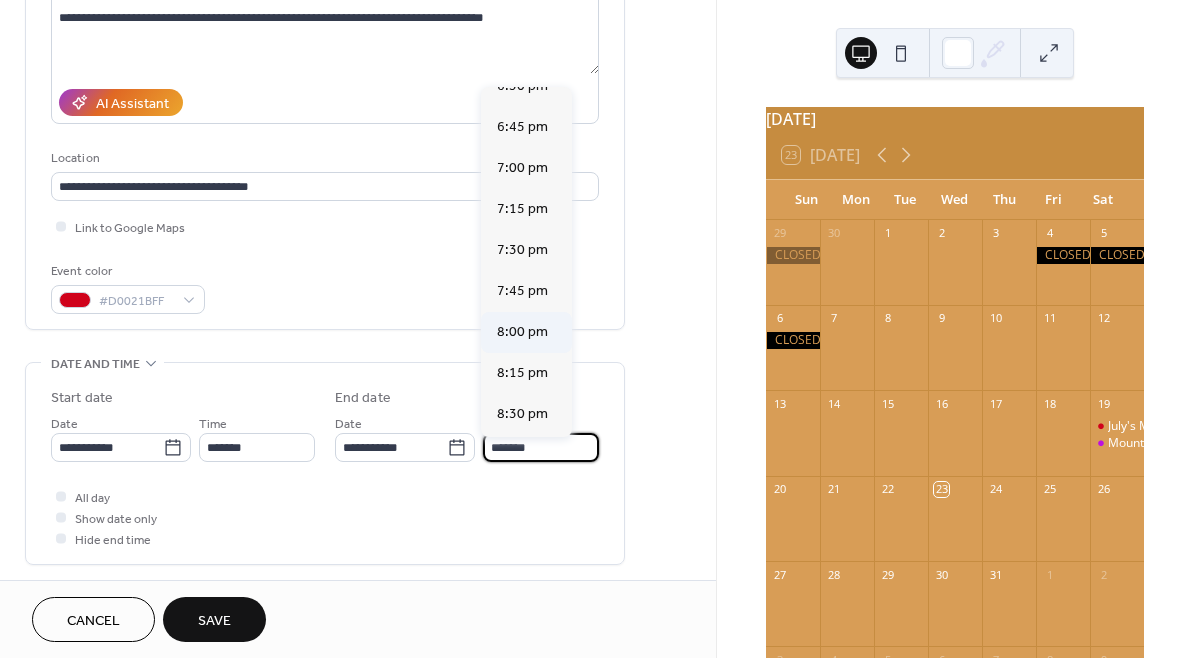 scroll, scrollTop: 391, scrollLeft: 0, axis: vertical 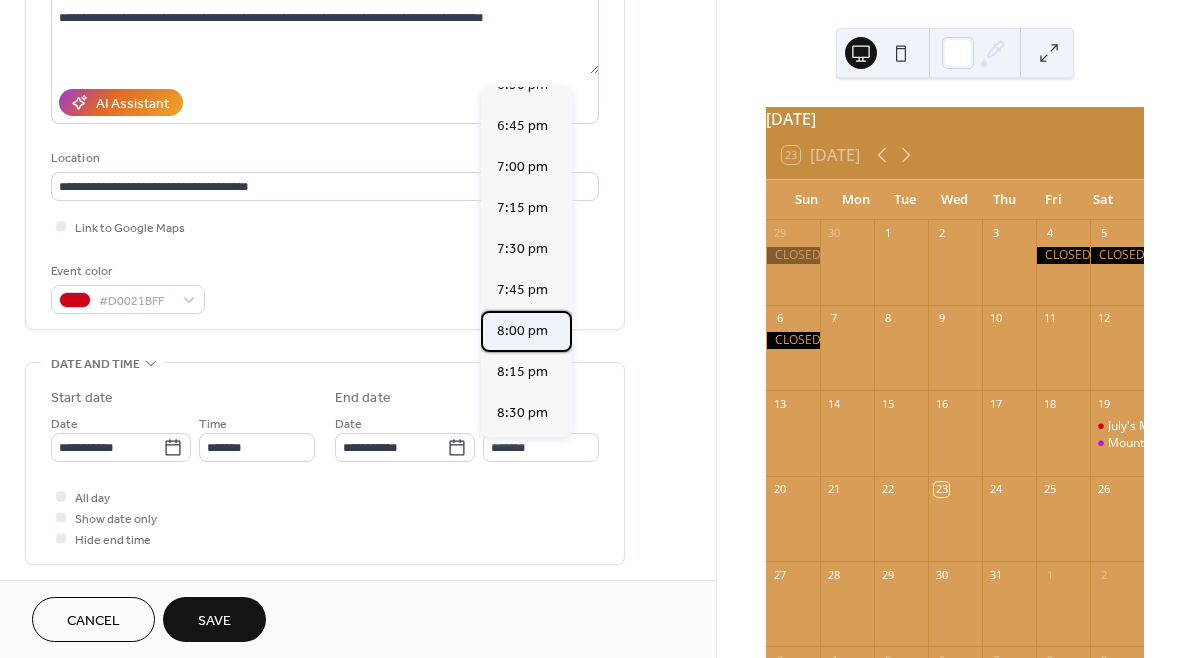 click on "8:00 pm" at bounding box center [522, 331] 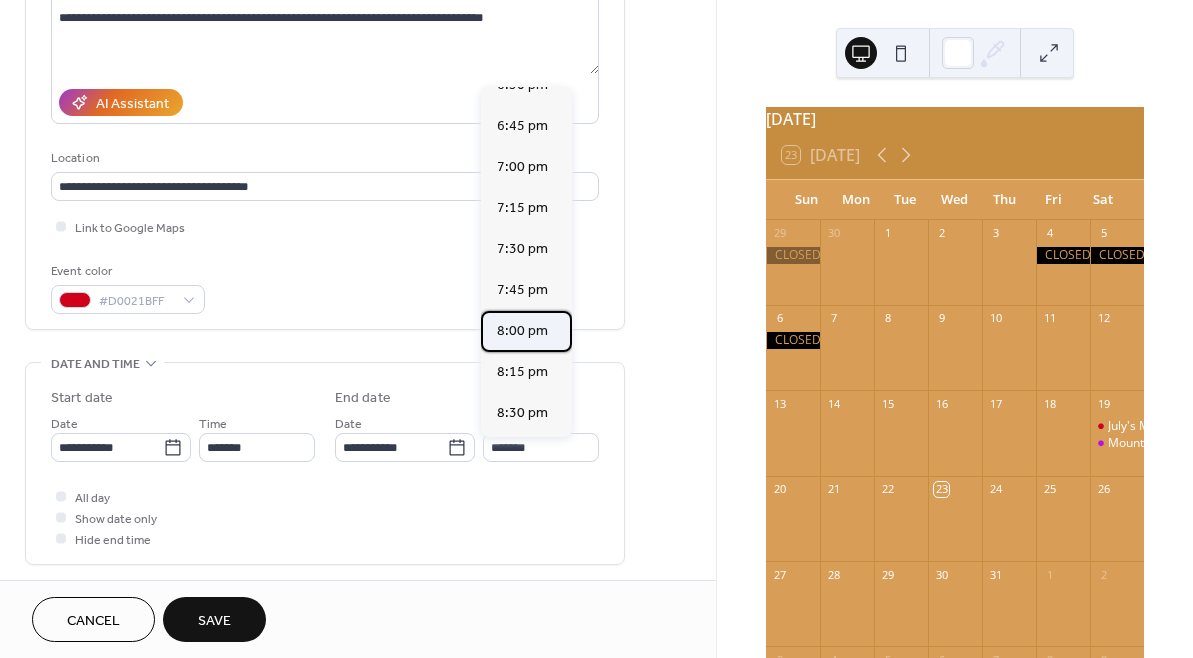 type on "*******" 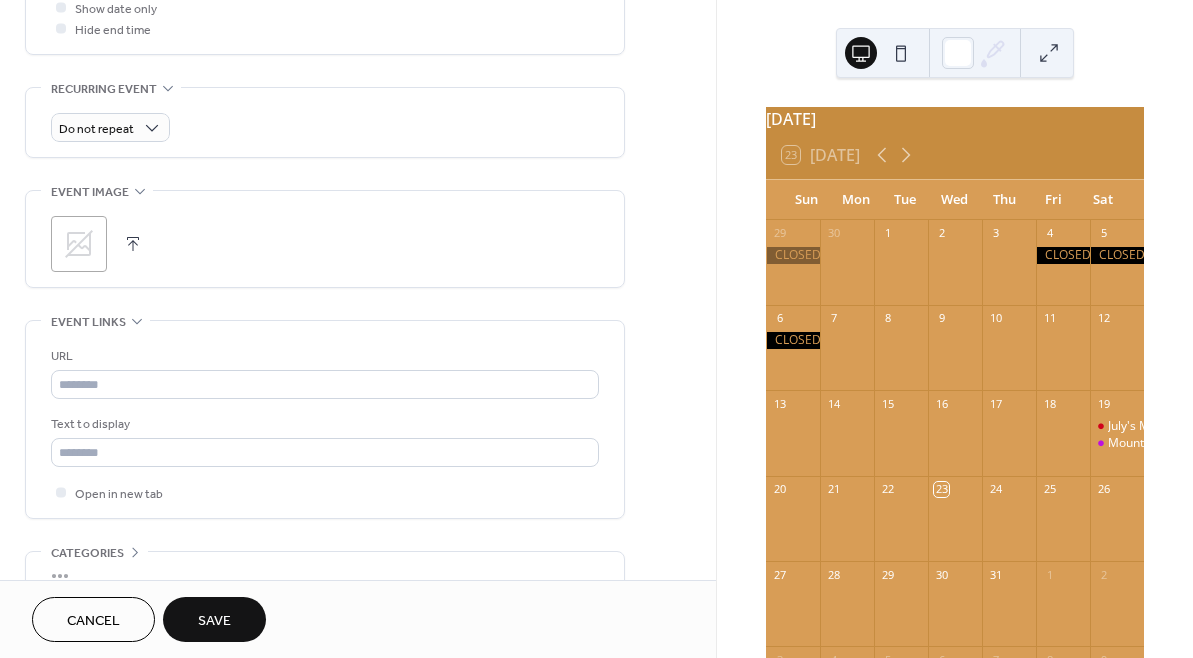 scroll, scrollTop: 836, scrollLeft: 0, axis: vertical 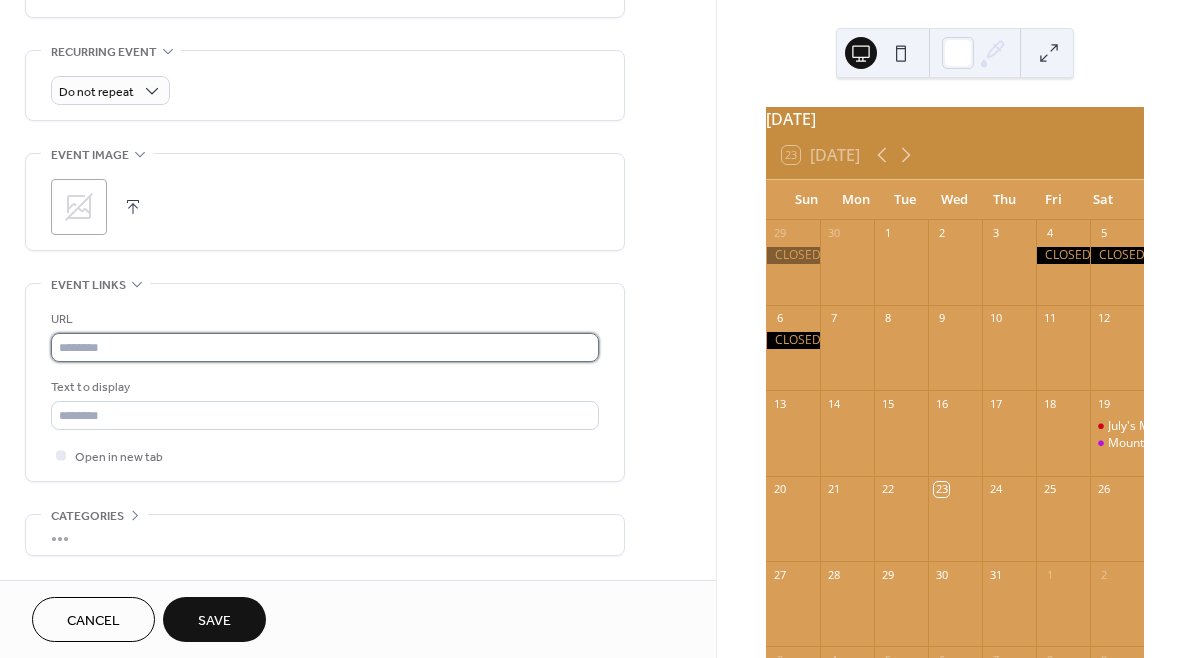 click at bounding box center [325, 347] 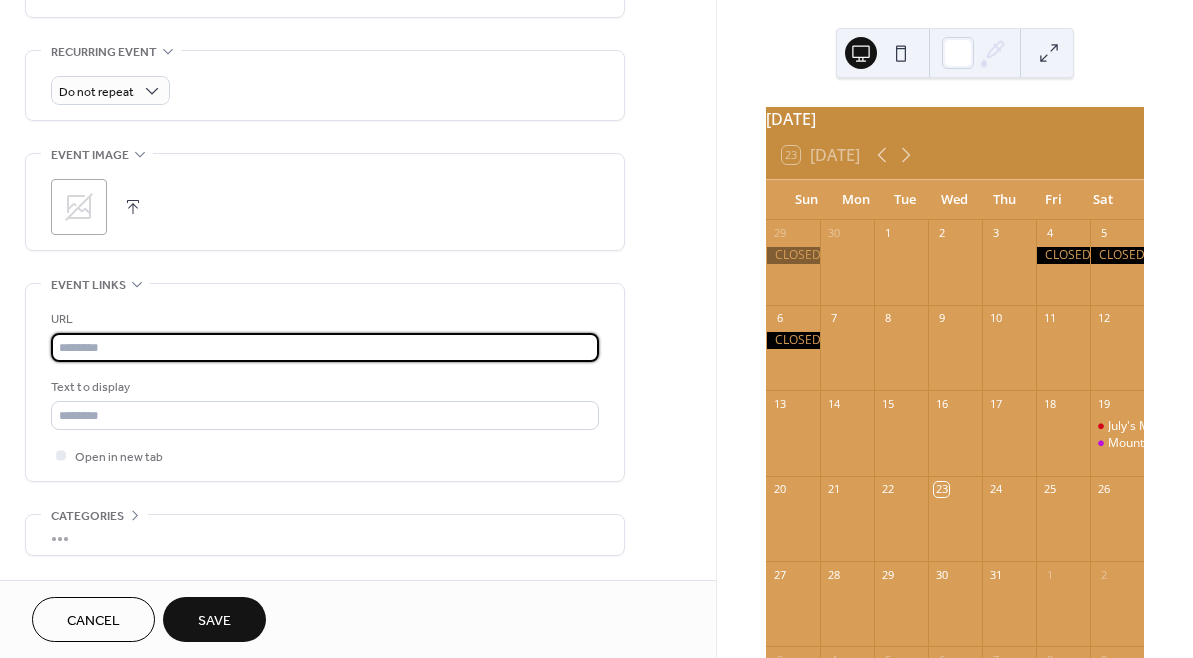 paste on "**********" 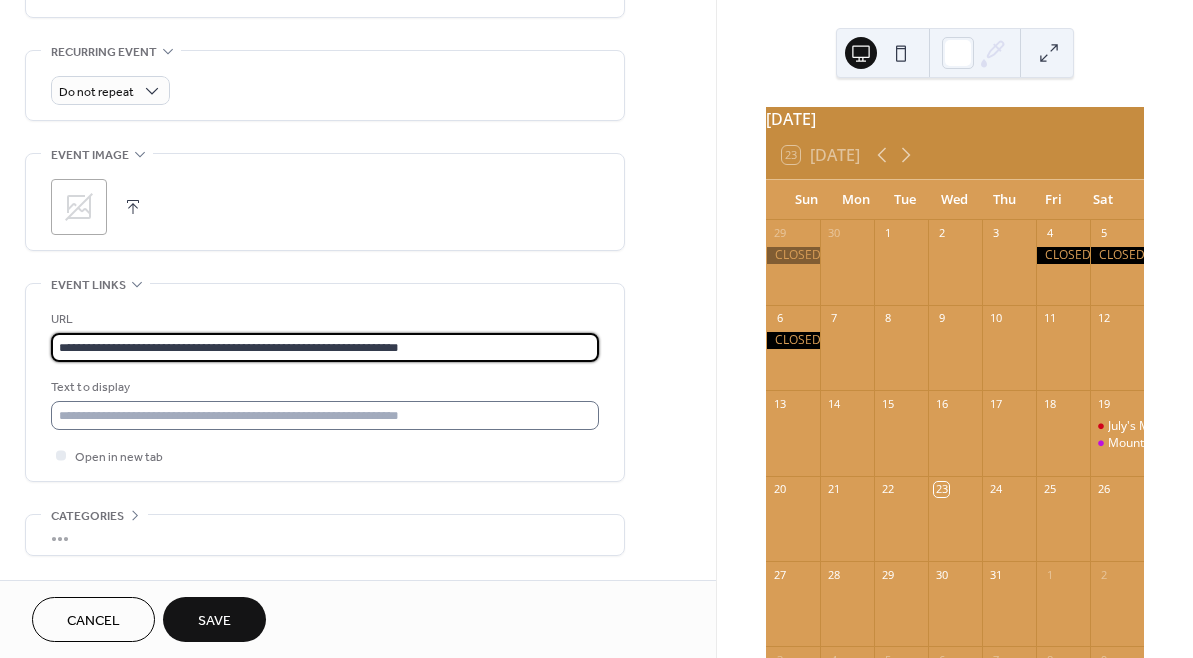 type on "**********" 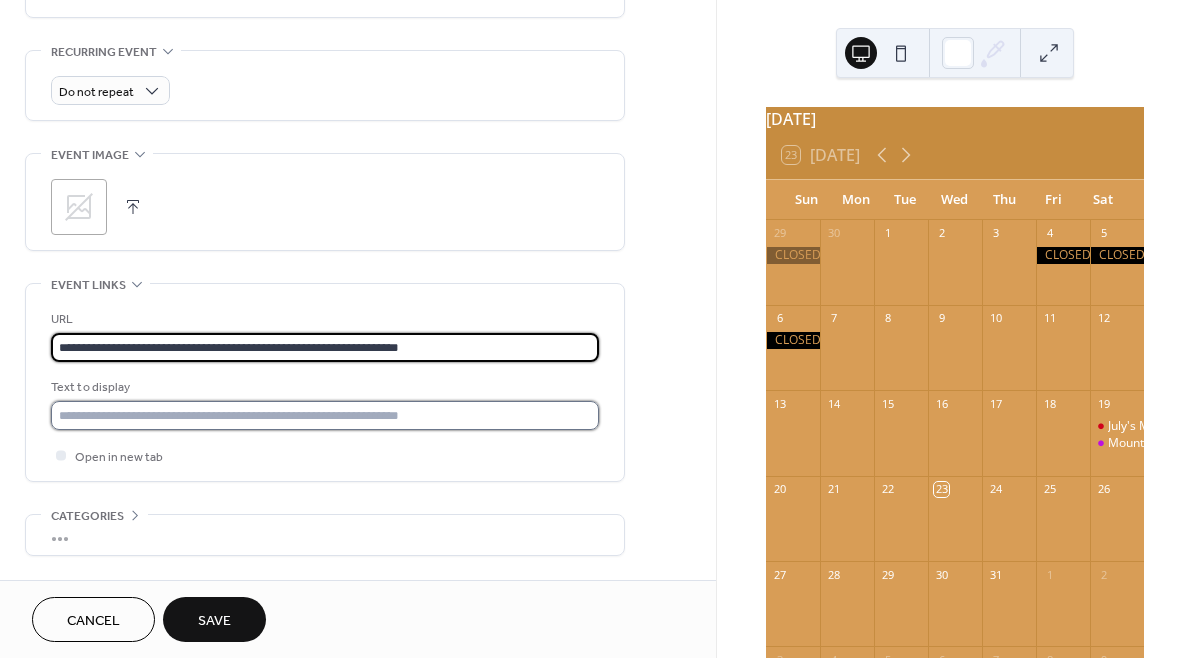 click at bounding box center (325, 415) 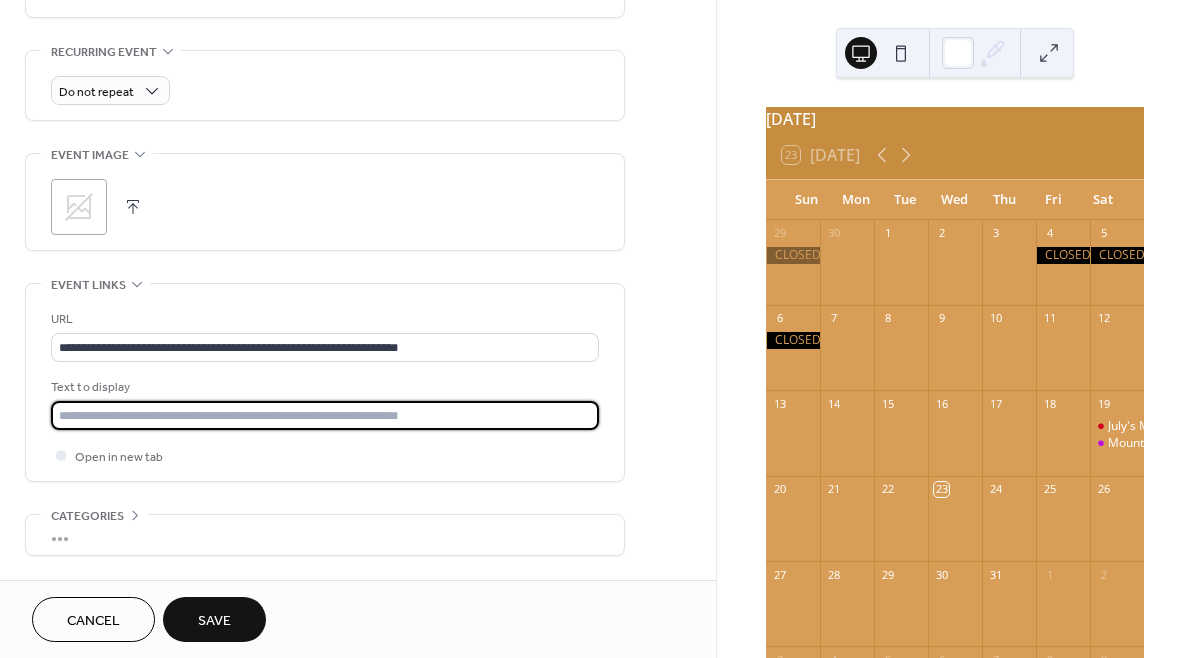 click at bounding box center (325, 415) 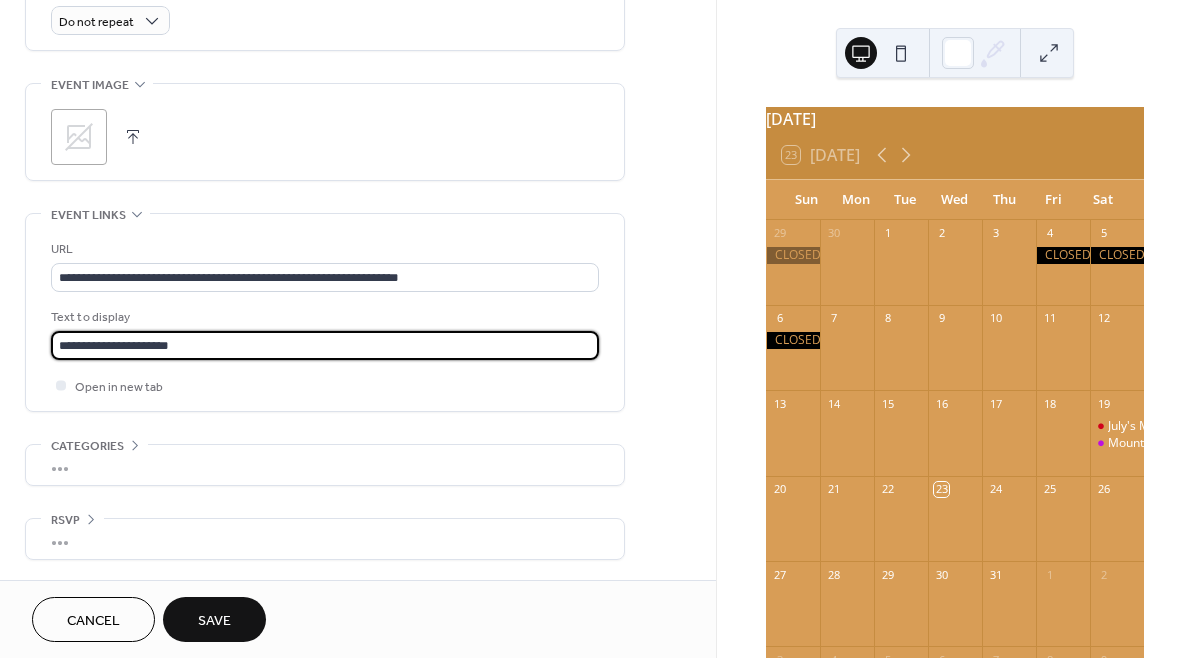 scroll, scrollTop: 916, scrollLeft: 0, axis: vertical 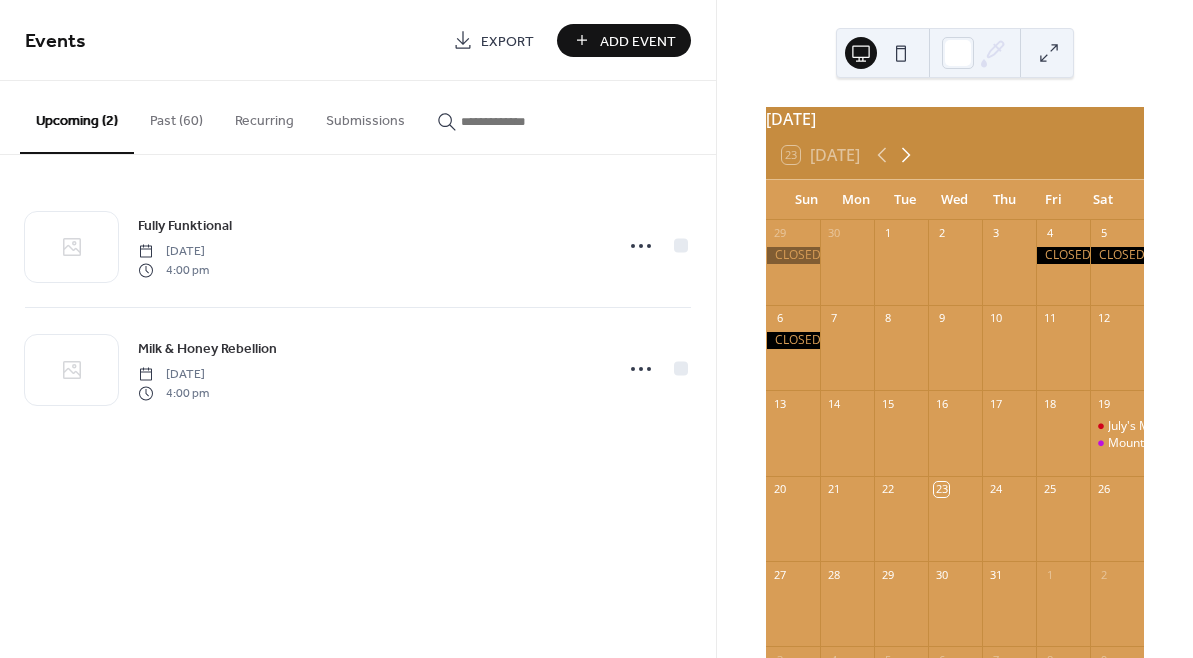 click 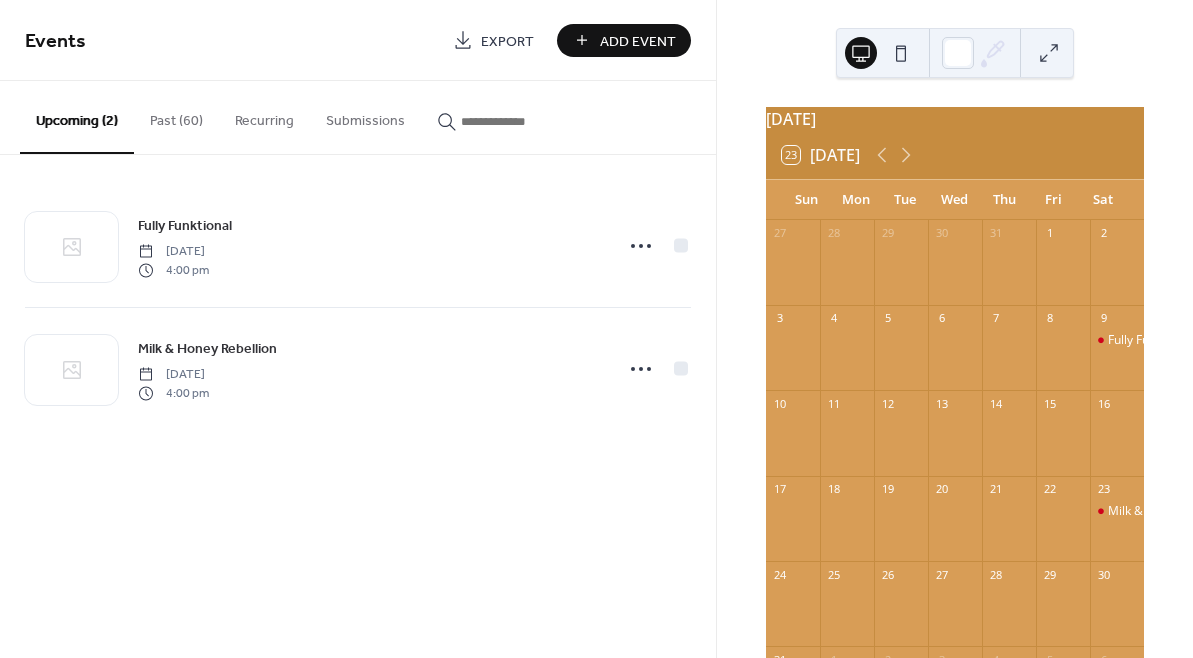 click on "Add Event" at bounding box center (638, 41) 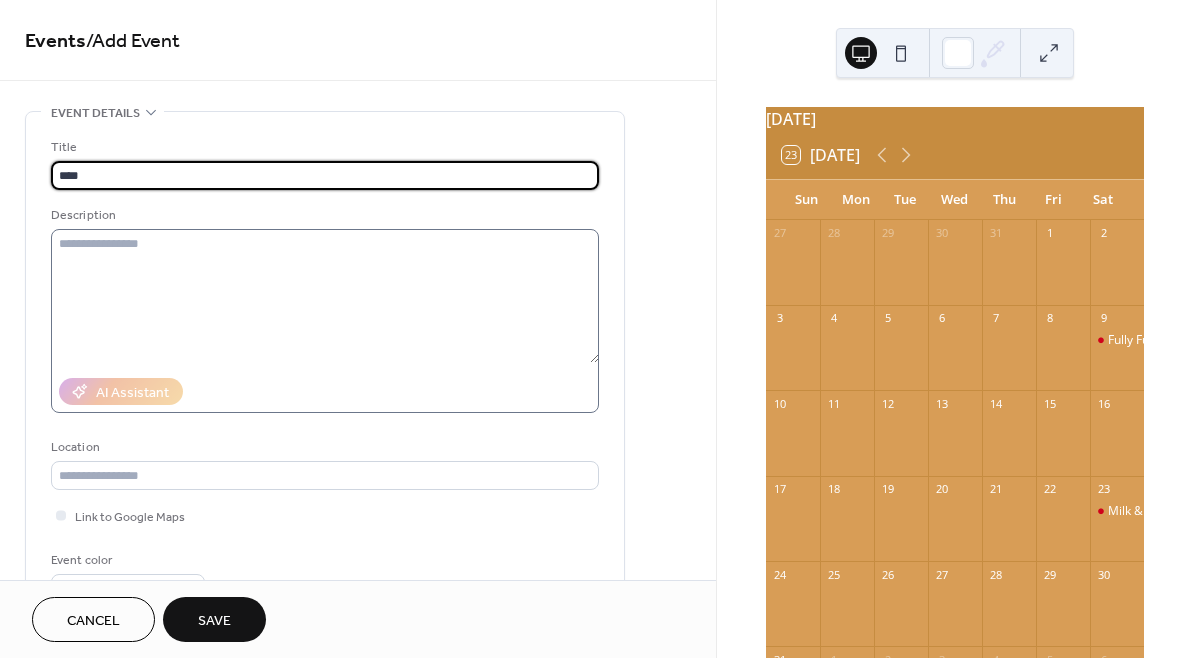 type on "****" 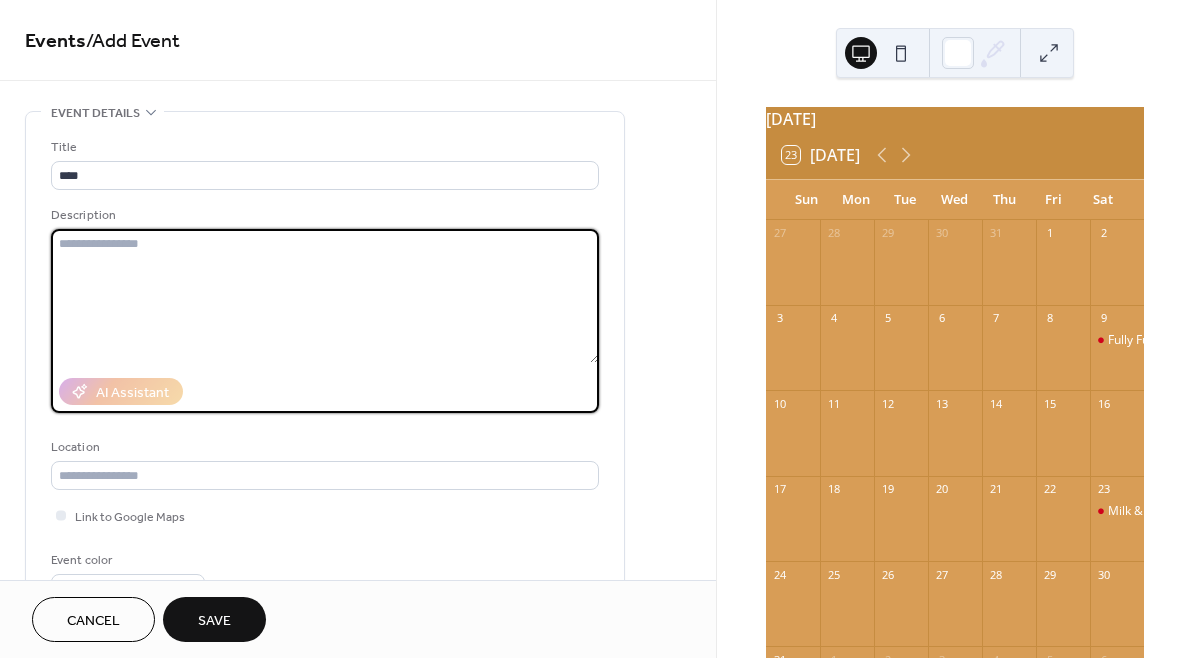 click at bounding box center (325, 296) 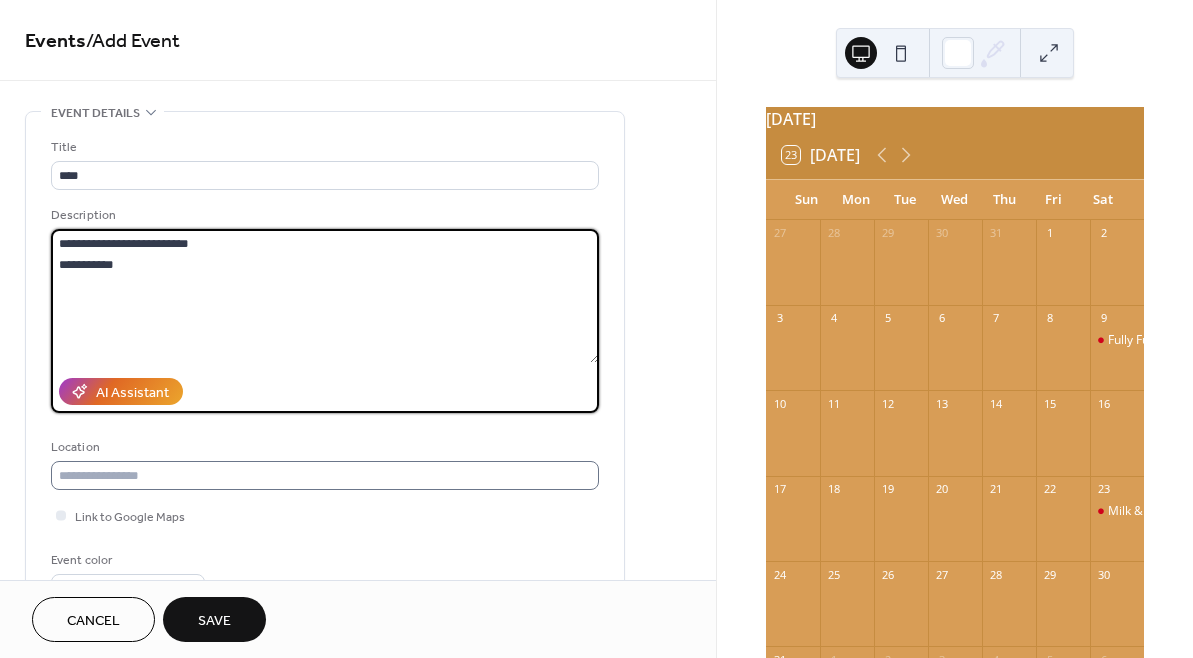 type on "**********" 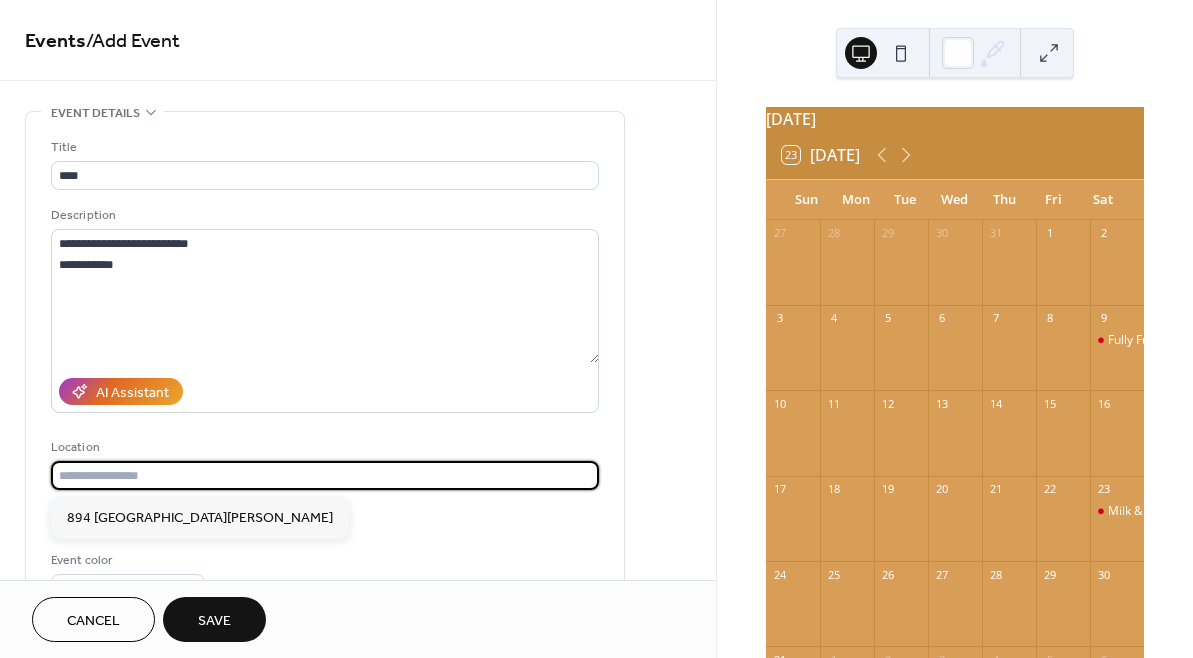 click at bounding box center [325, 475] 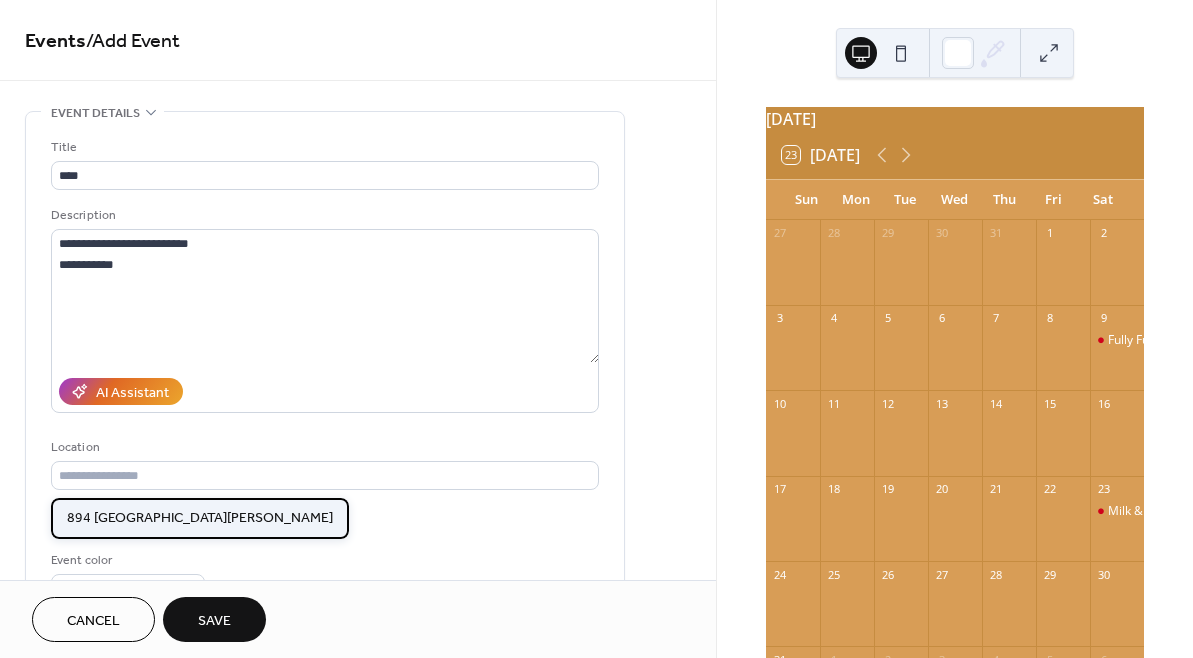 click on "894 Moosehead Trail, Jackson, ME 04921" at bounding box center (200, 518) 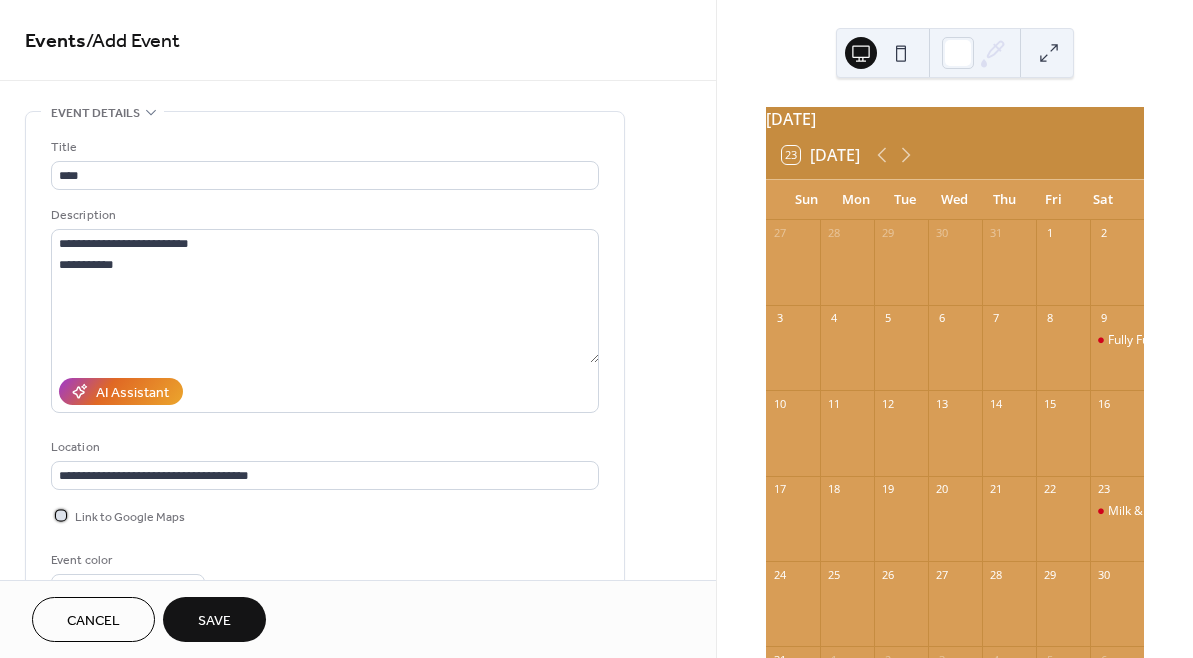 click at bounding box center [61, 515] 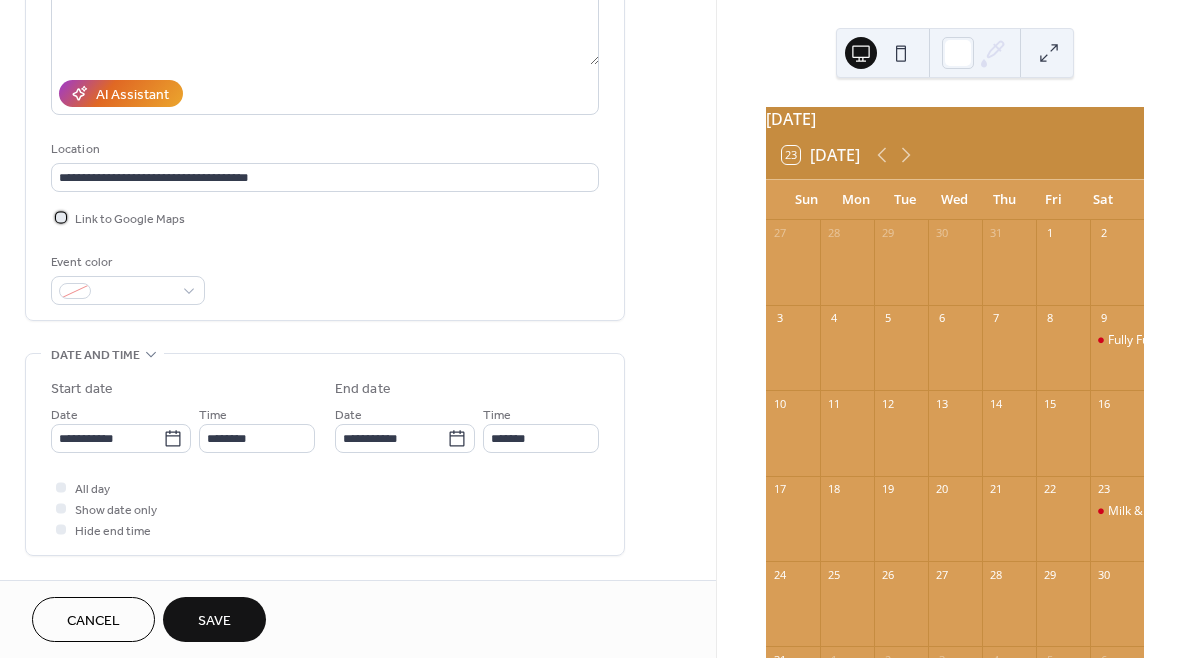 scroll, scrollTop: 325, scrollLeft: 0, axis: vertical 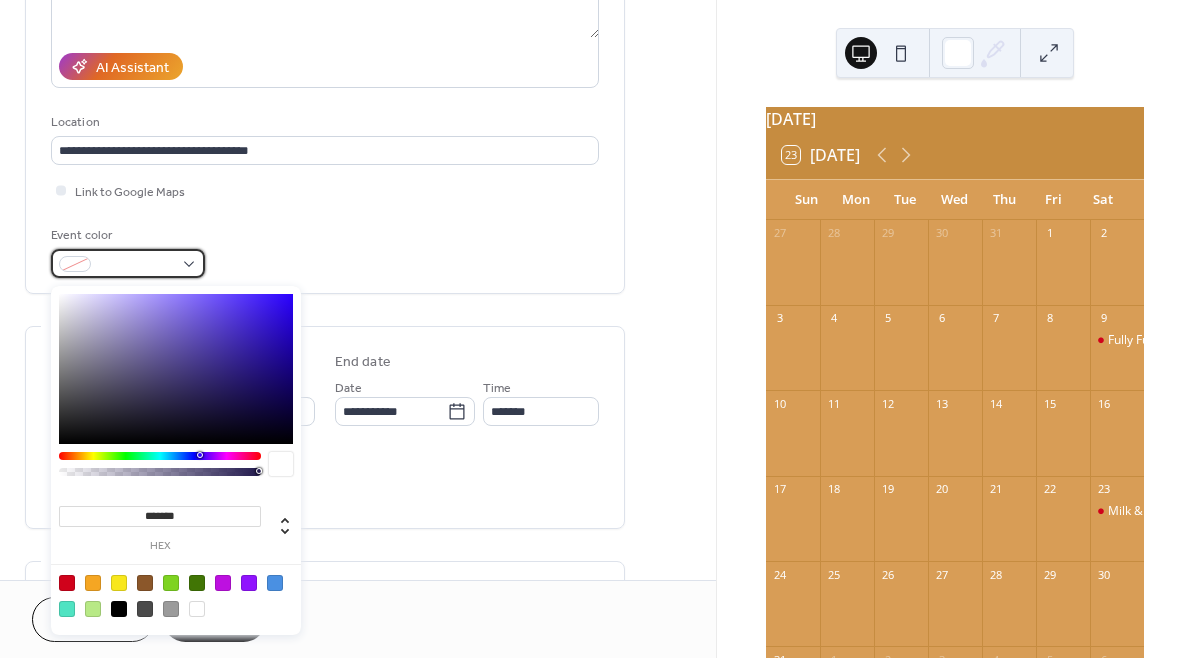 click at bounding box center [128, 263] 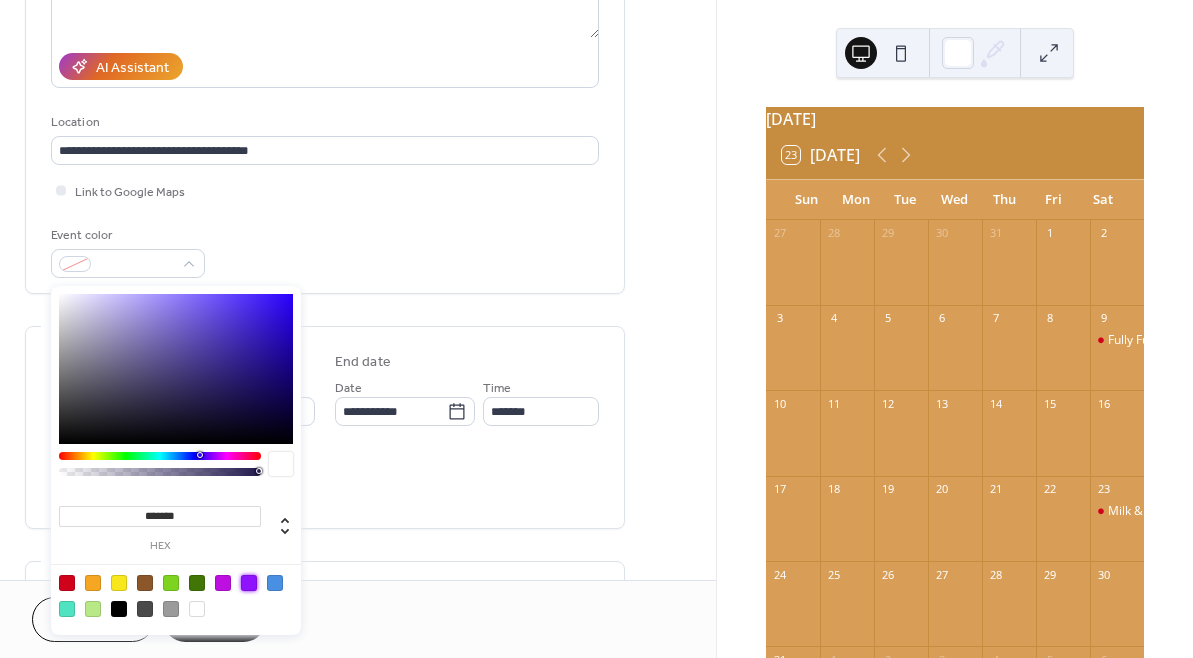 click at bounding box center (249, 583) 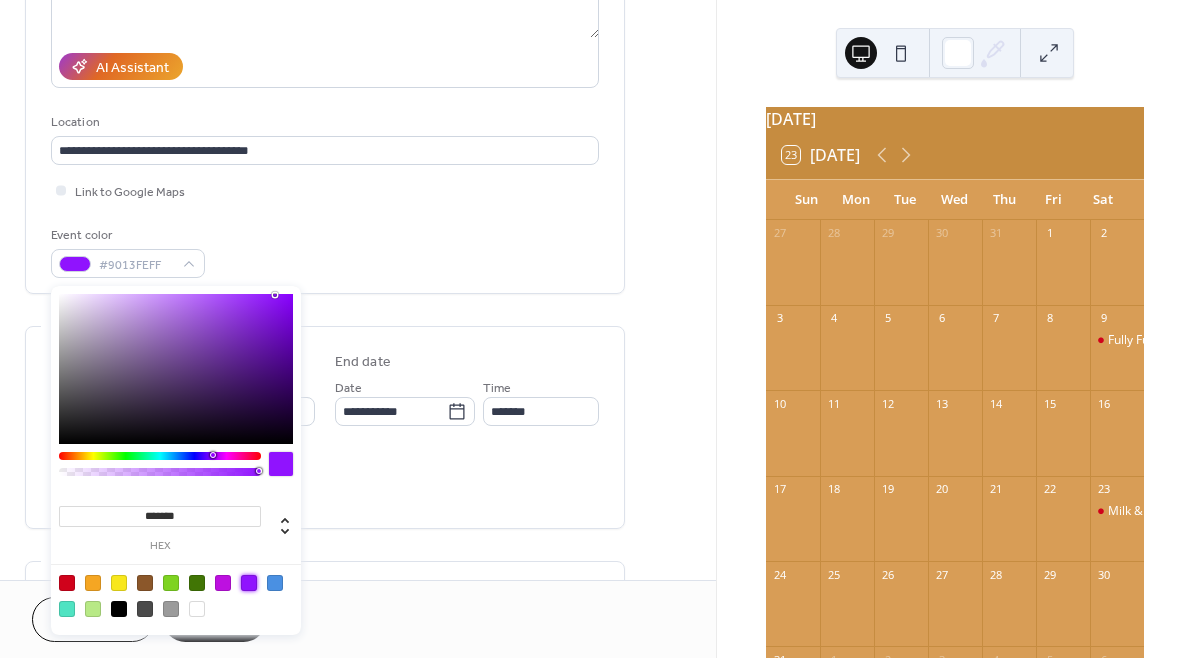 click at bounding box center (67, 583) 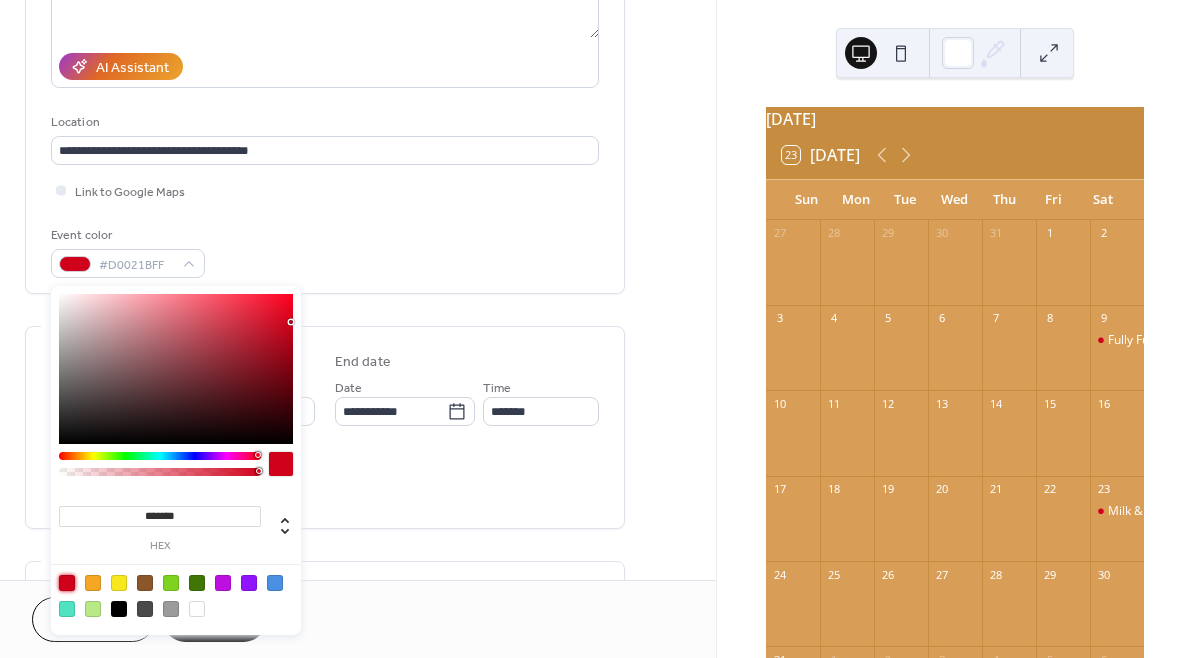type on "*******" 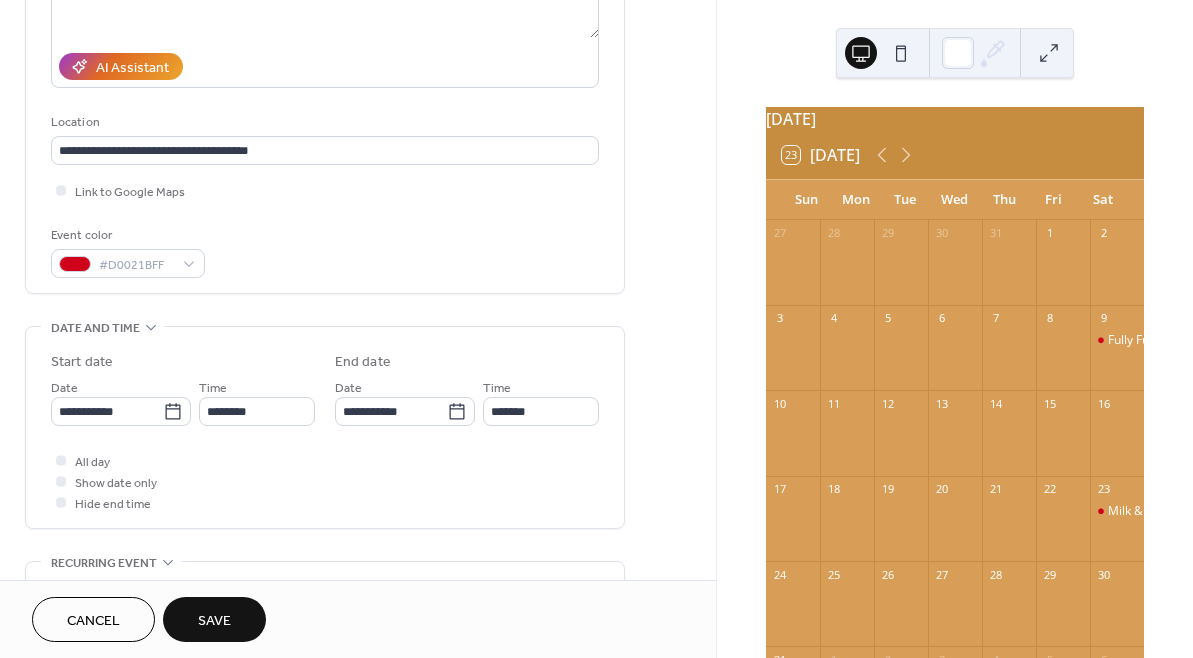 click on "All day Show date only Hide end time" at bounding box center [325, 481] 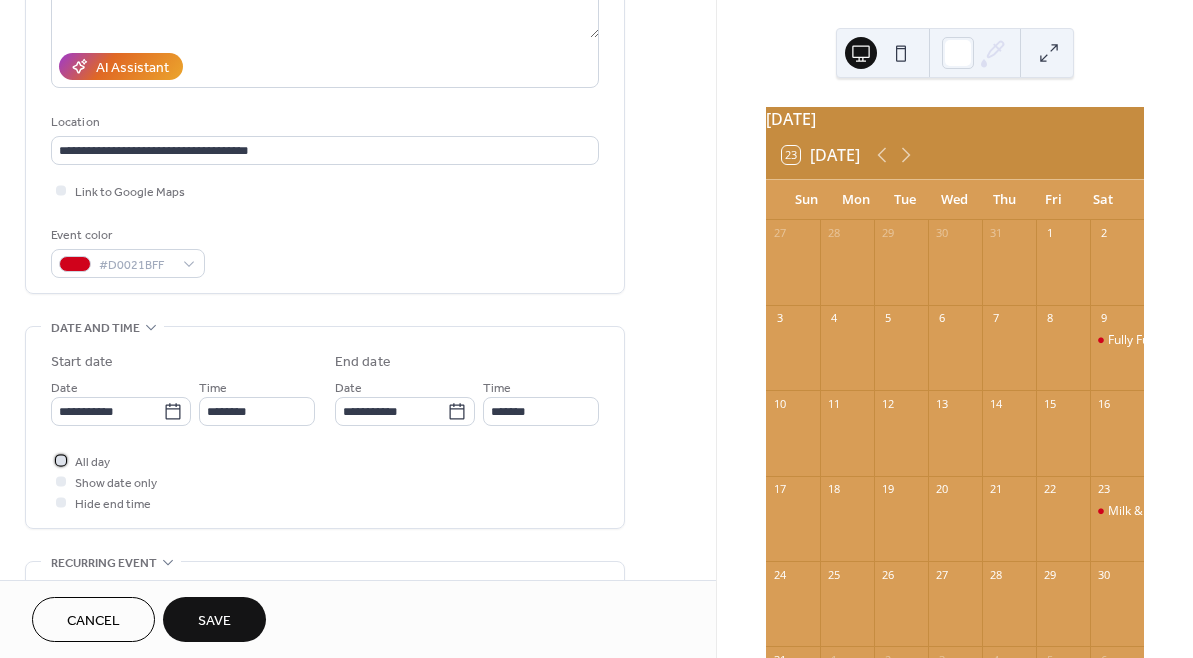 click at bounding box center (61, 460) 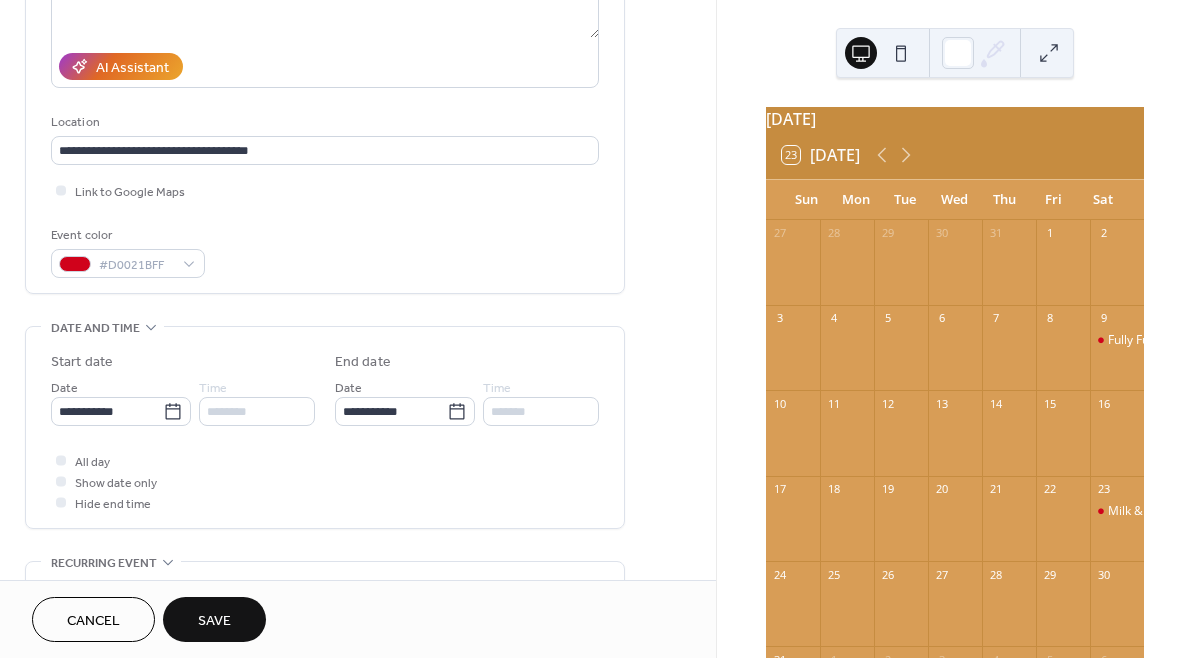 click on "Save" at bounding box center (214, 621) 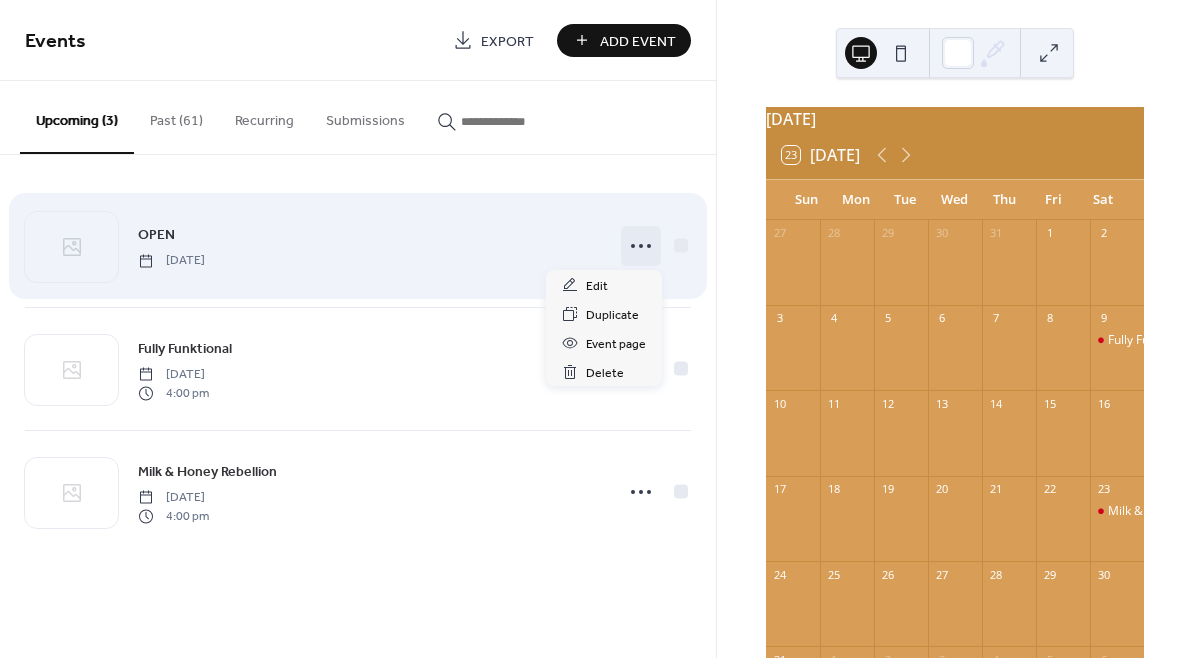 click 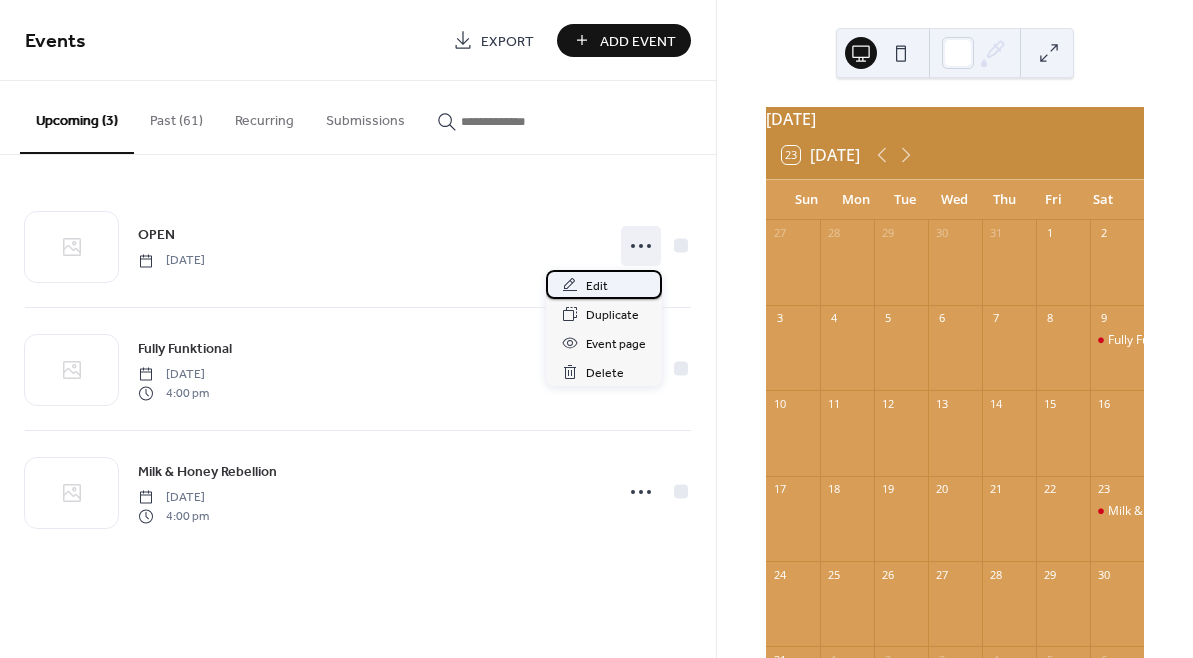 click on "Edit" at bounding box center [597, 286] 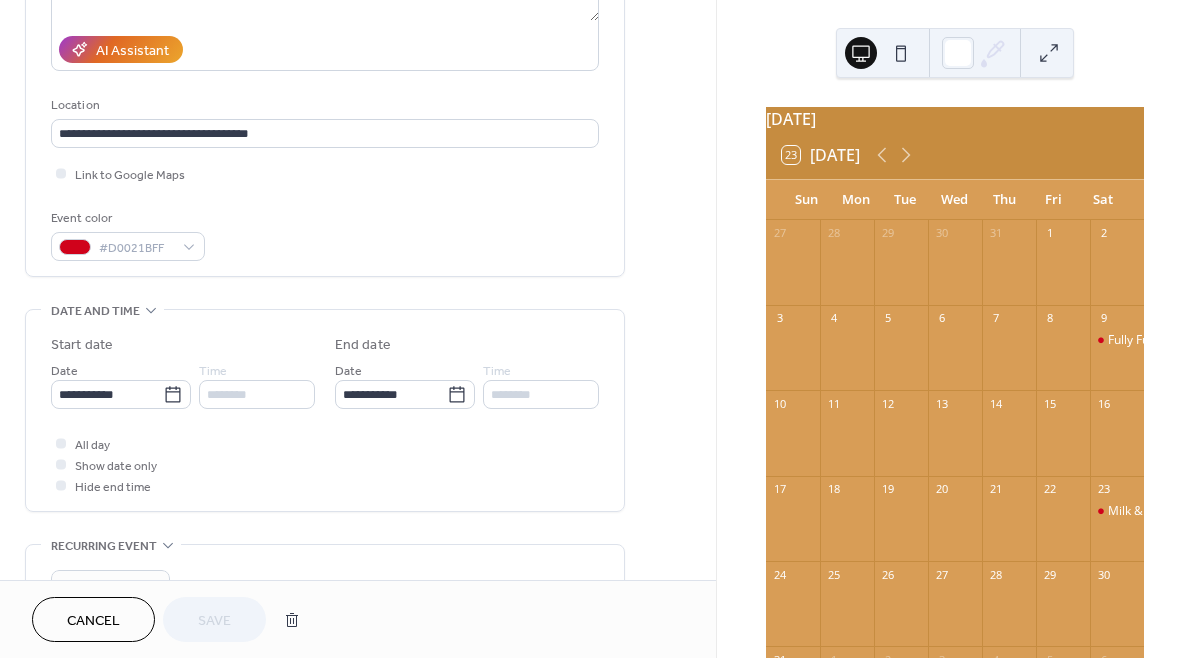 scroll, scrollTop: 424, scrollLeft: 0, axis: vertical 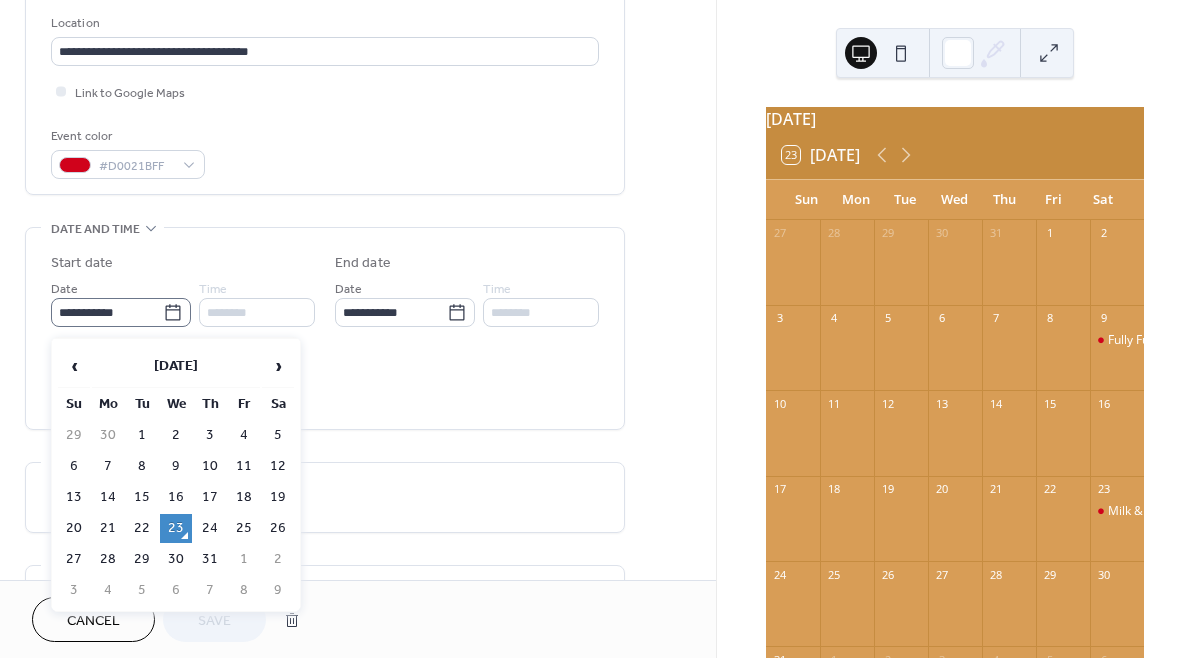 click 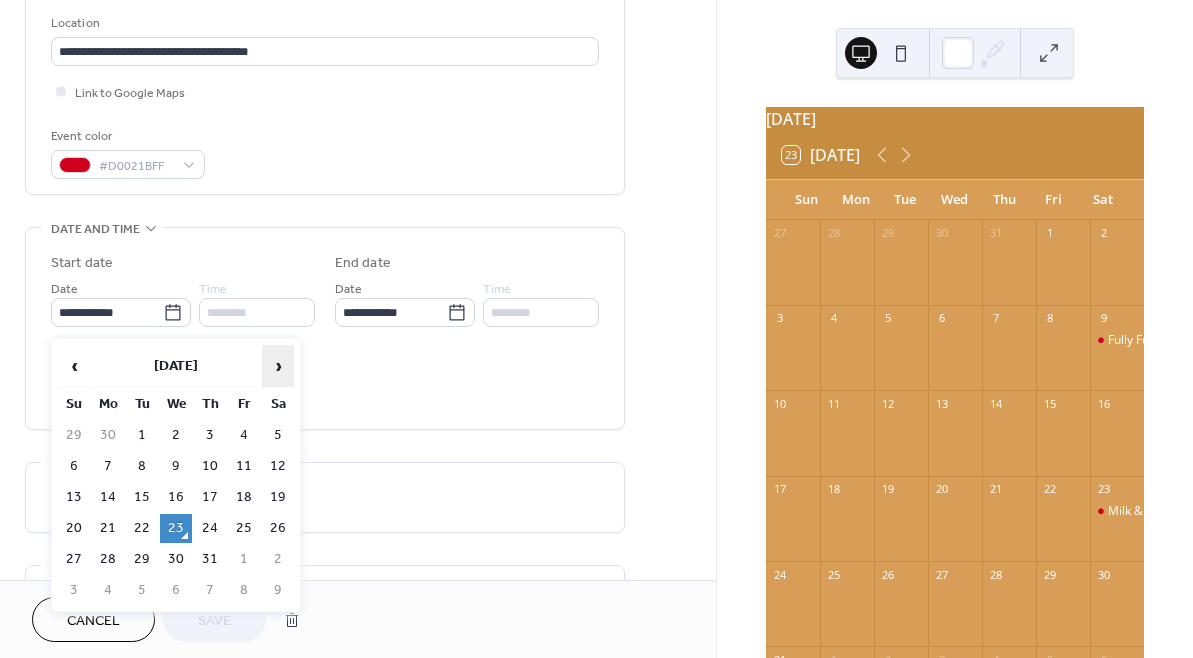 click on "›" at bounding box center [278, 366] 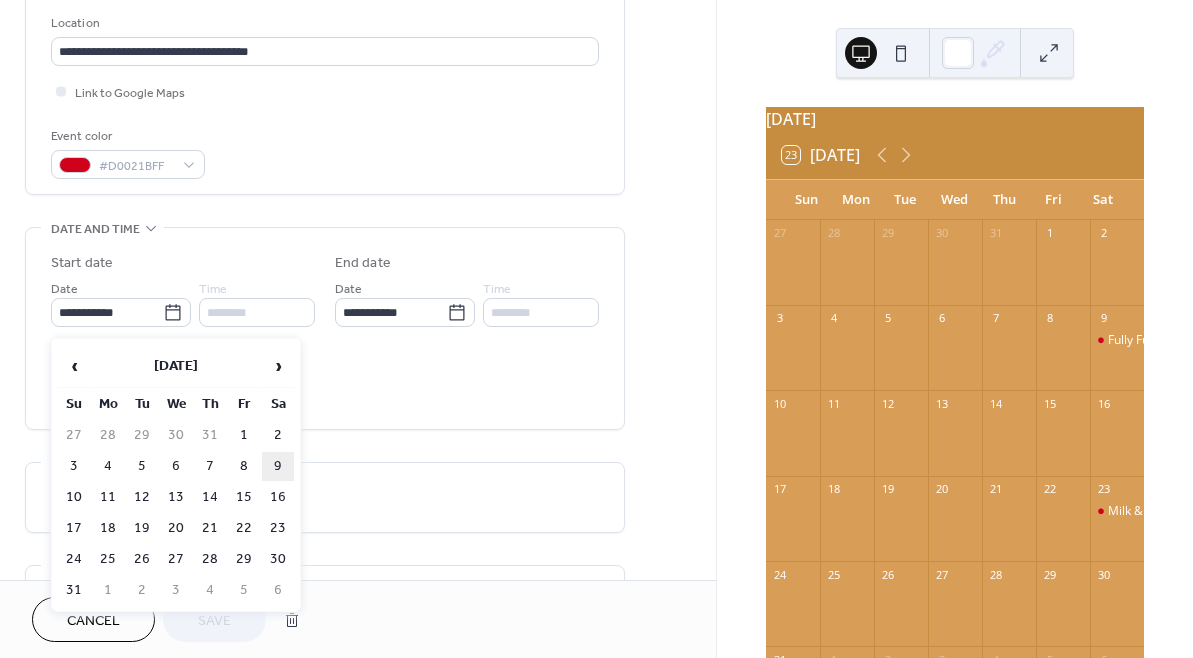 click on "9" at bounding box center [278, 466] 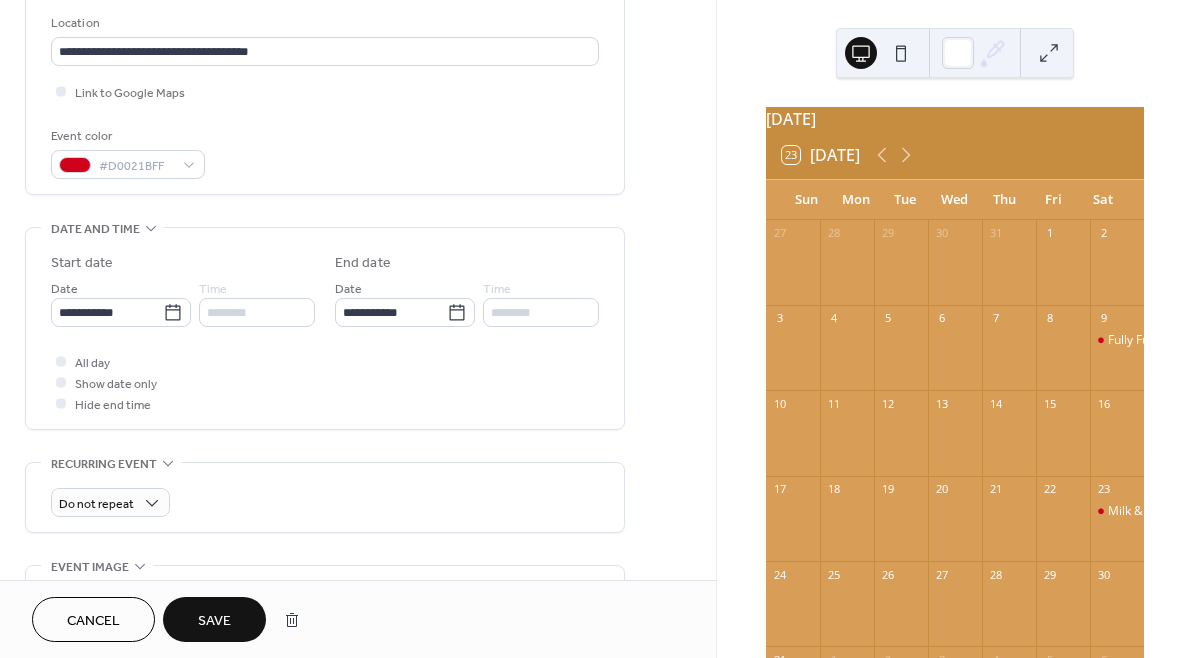 click on "Save" at bounding box center (214, 621) 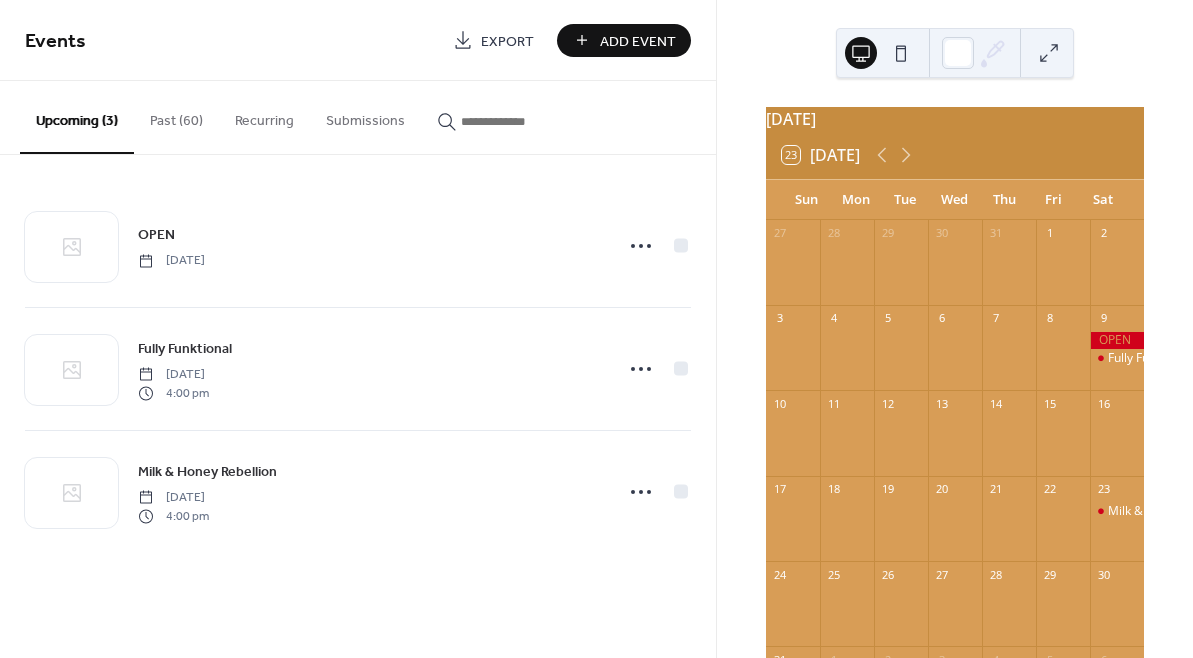 click on "Add Event" at bounding box center [638, 41] 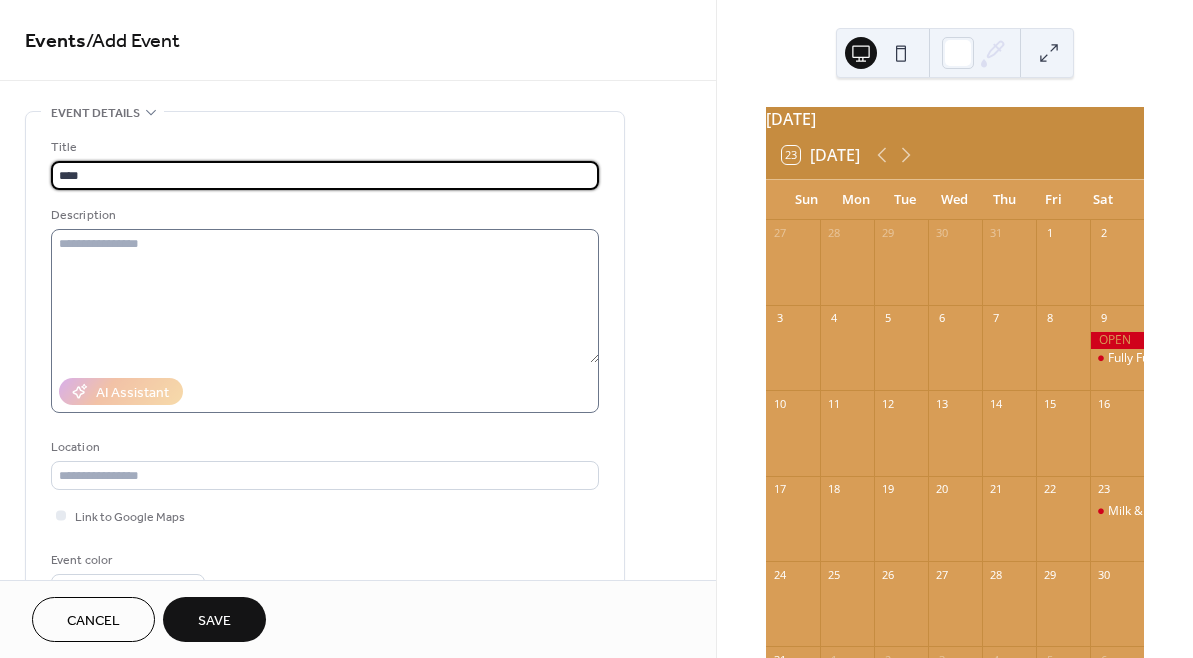 type on "****" 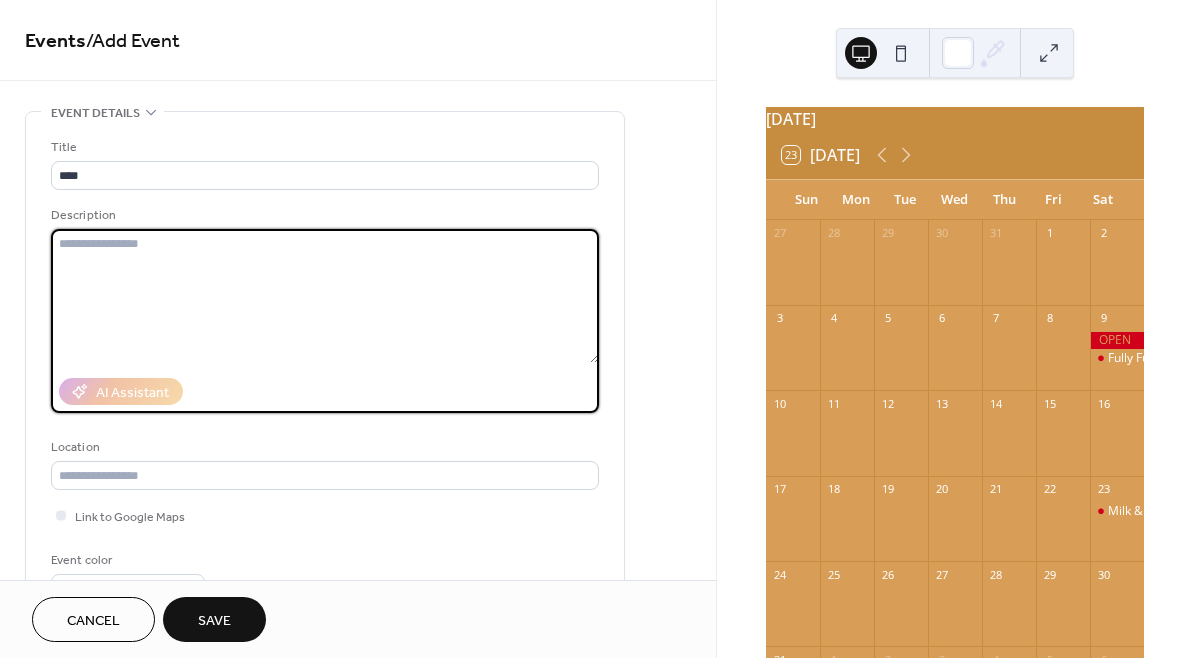 click at bounding box center [325, 296] 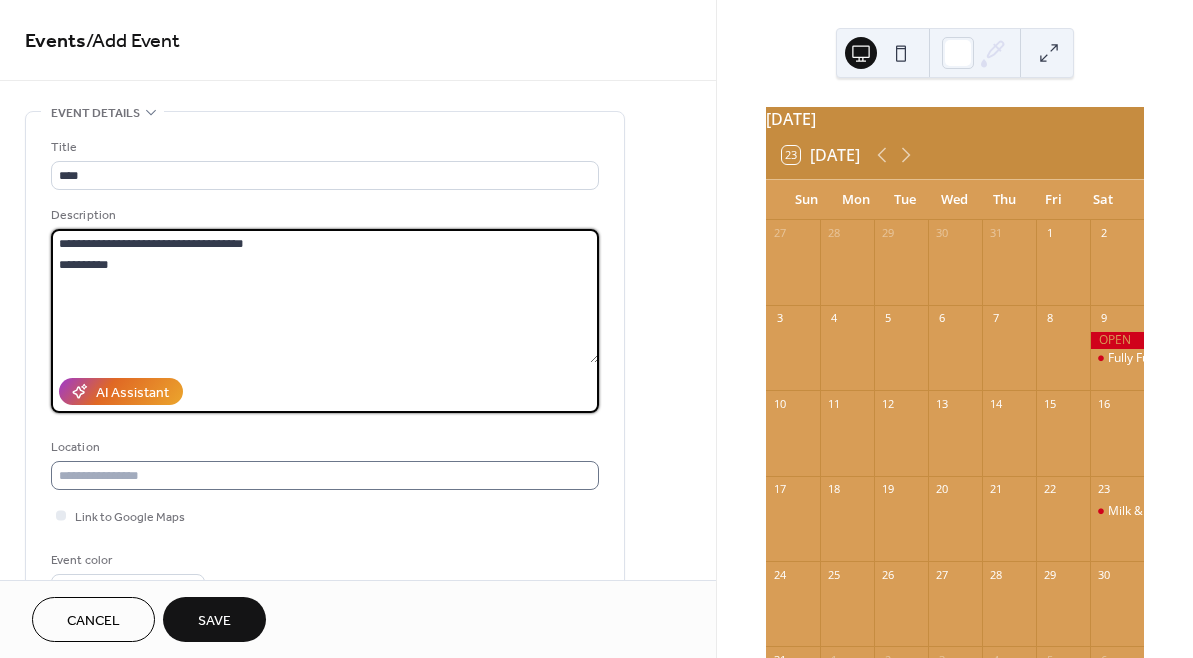 type on "**********" 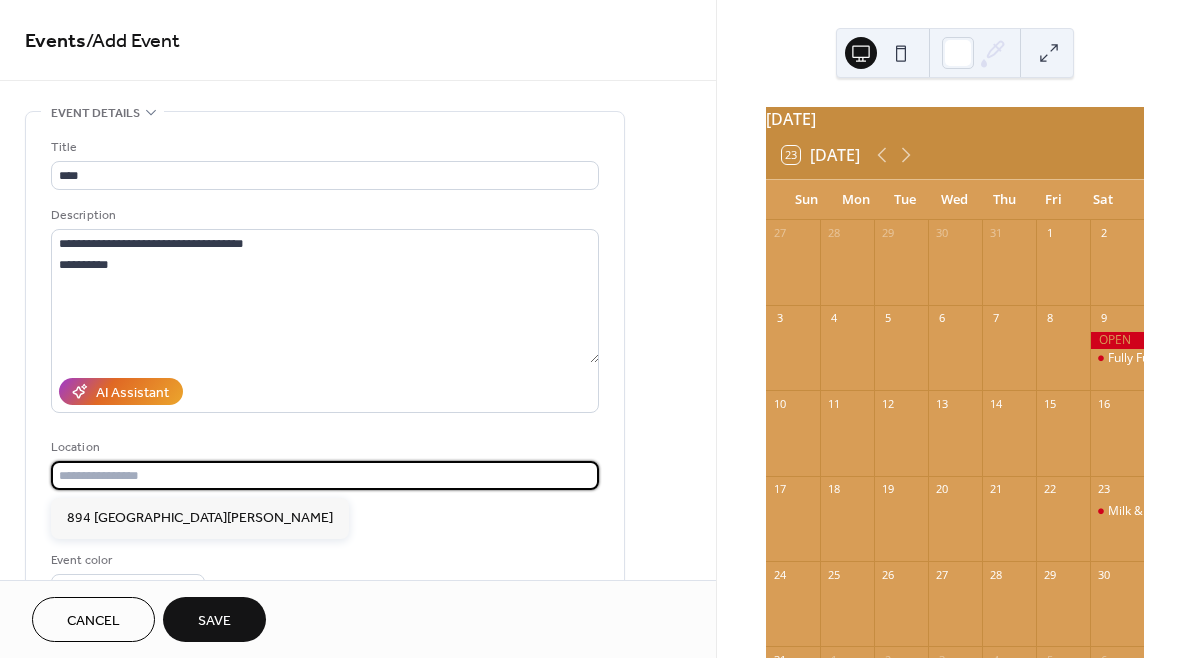 click at bounding box center (325, 475) 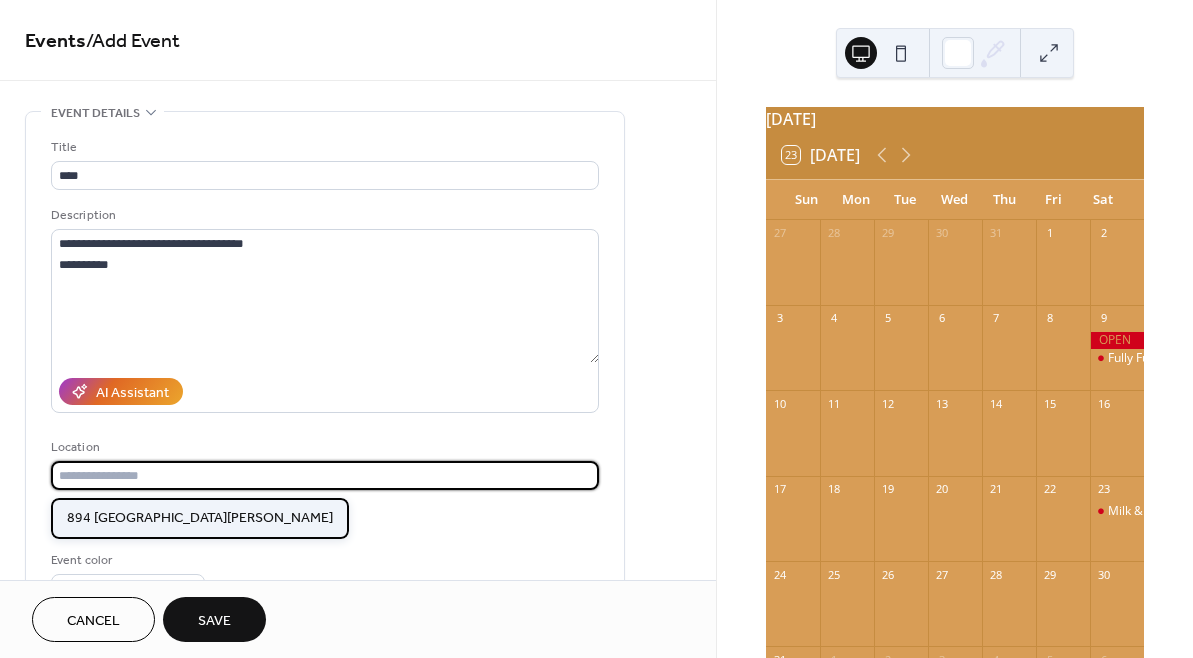 click on "894 Moosehead Trail, Jackson, ME 04921" at bounding box center [200, 518] 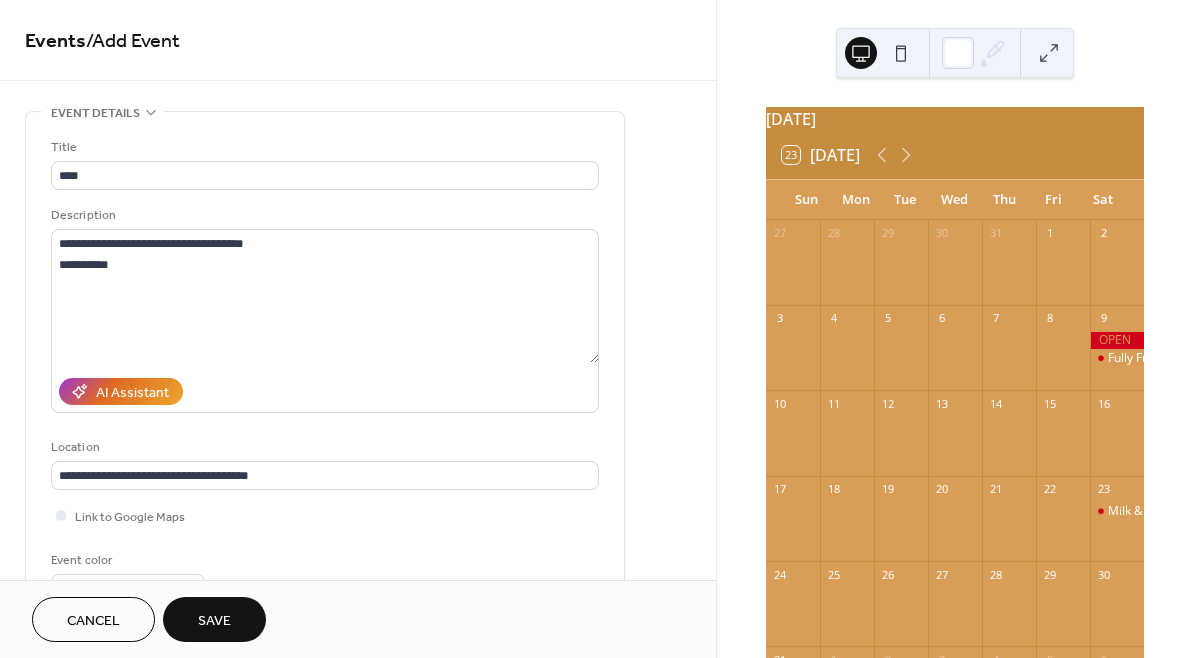 type on "**********" 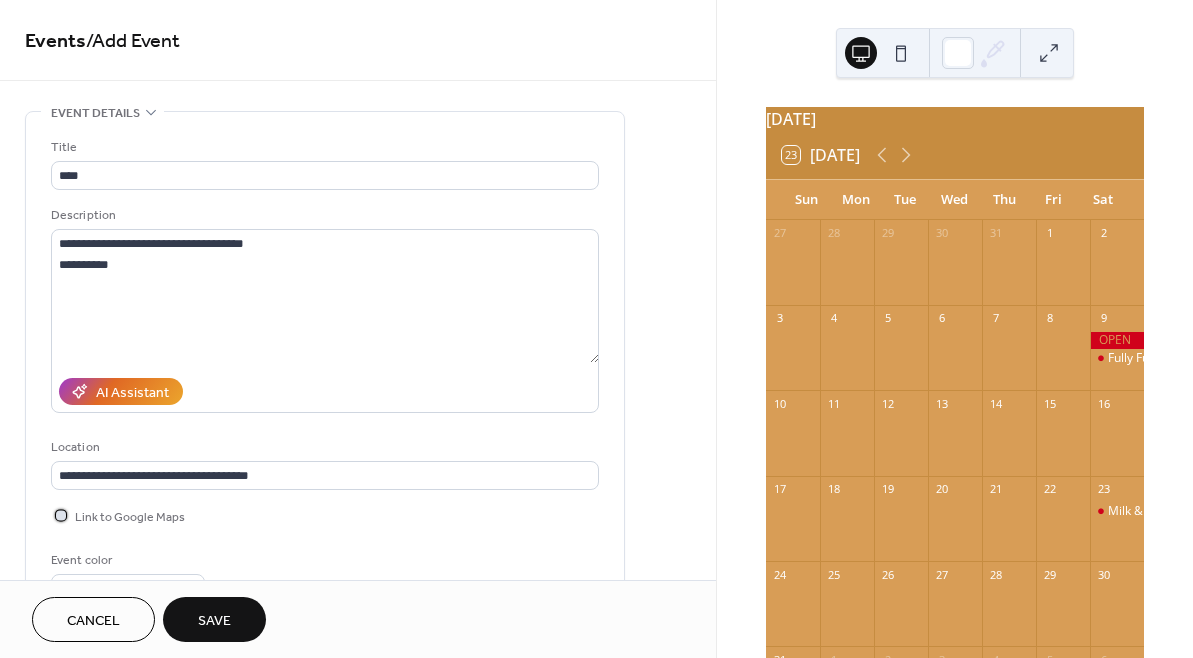 click at bounding box center (61, 515) 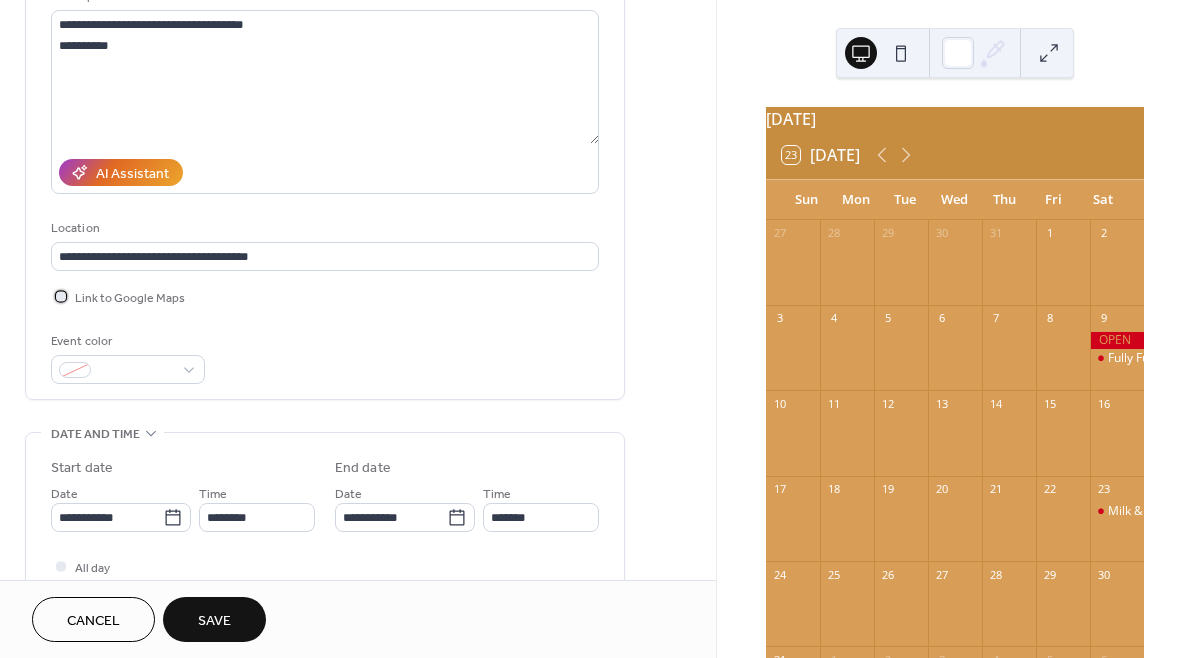 scroll, scrollTop: 232, scrollLeft: 0, axis: vertical 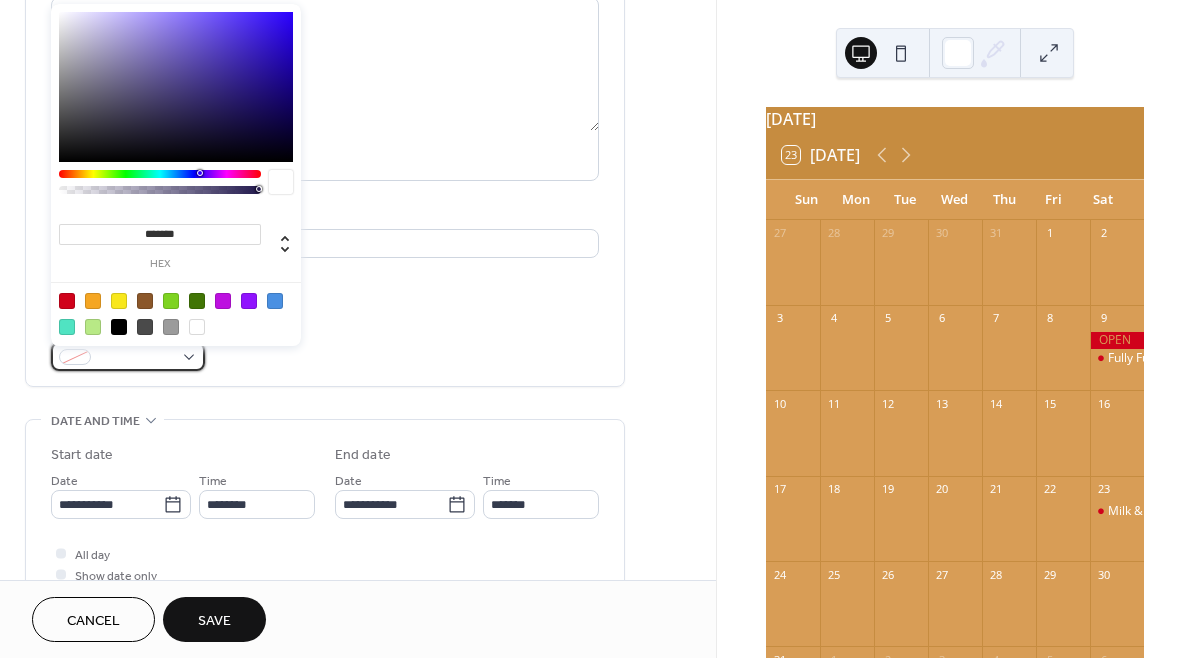 click at bounding box center [128, 356] 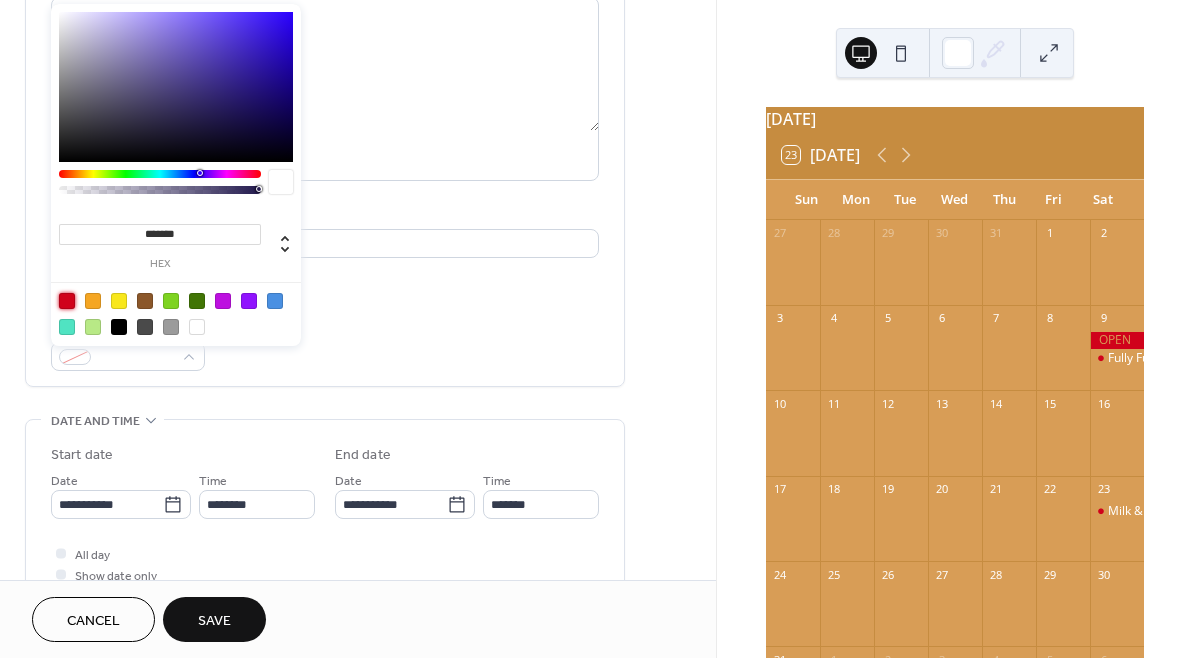 click at bounding box center [67, 301] 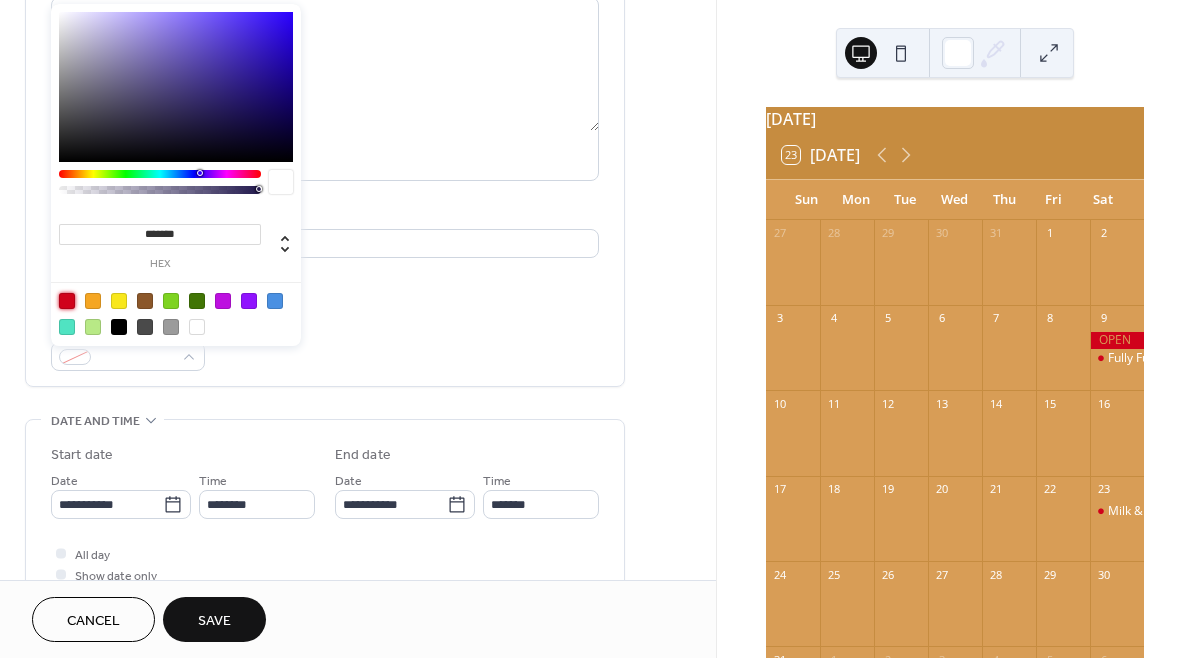 type on "*******" 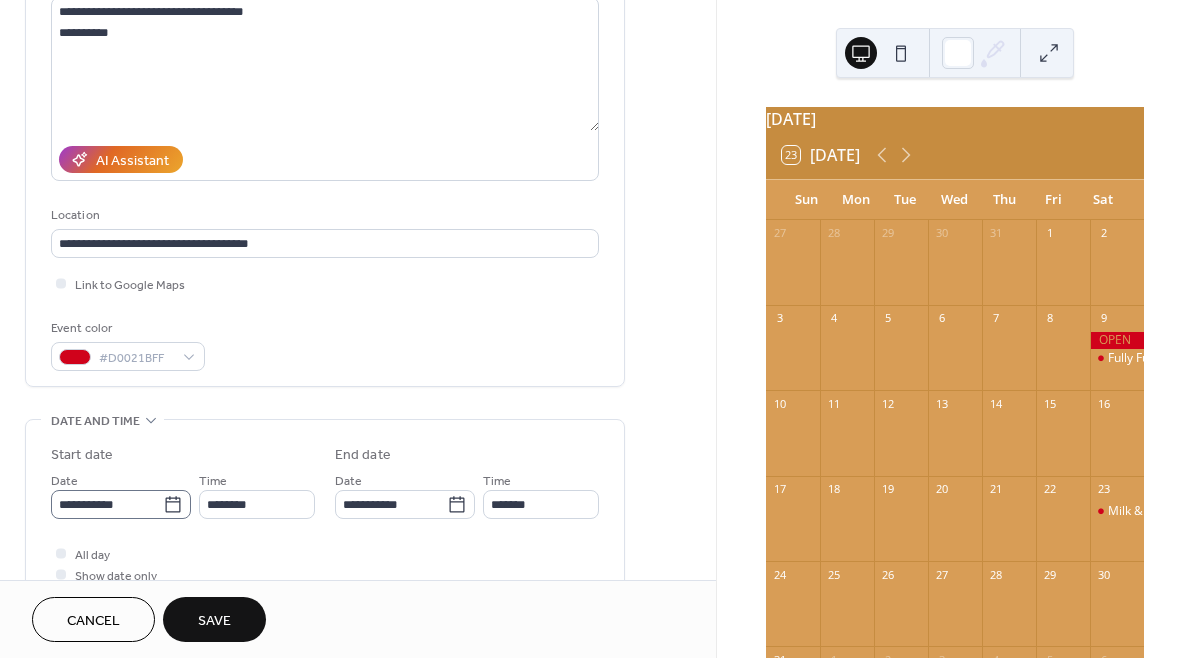 click 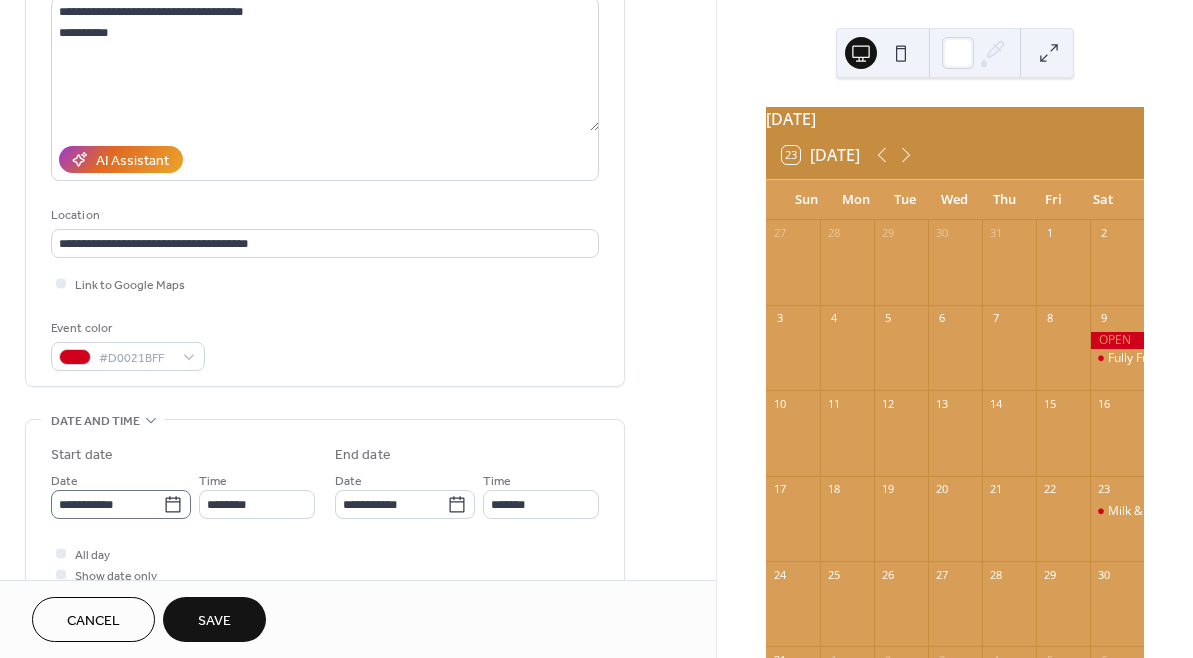 click on "**********" at bounding box center (107, 504) 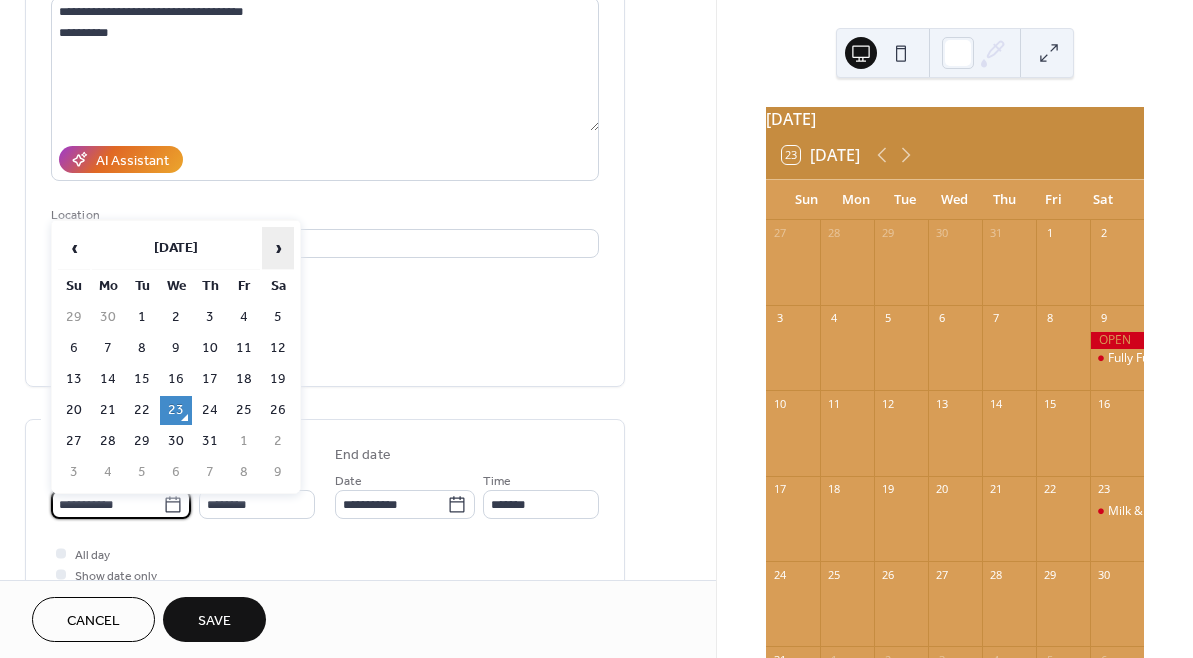 click on "›" at bounding box center (278, 248) 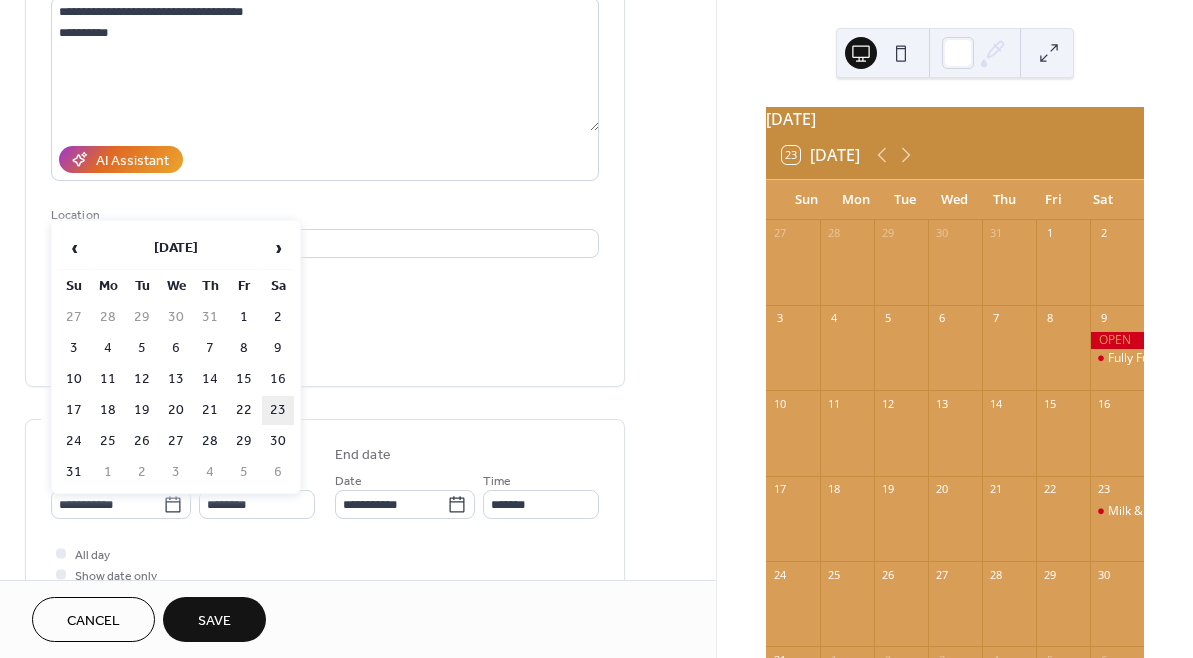 click on "23" at bounding box center (278, 410) 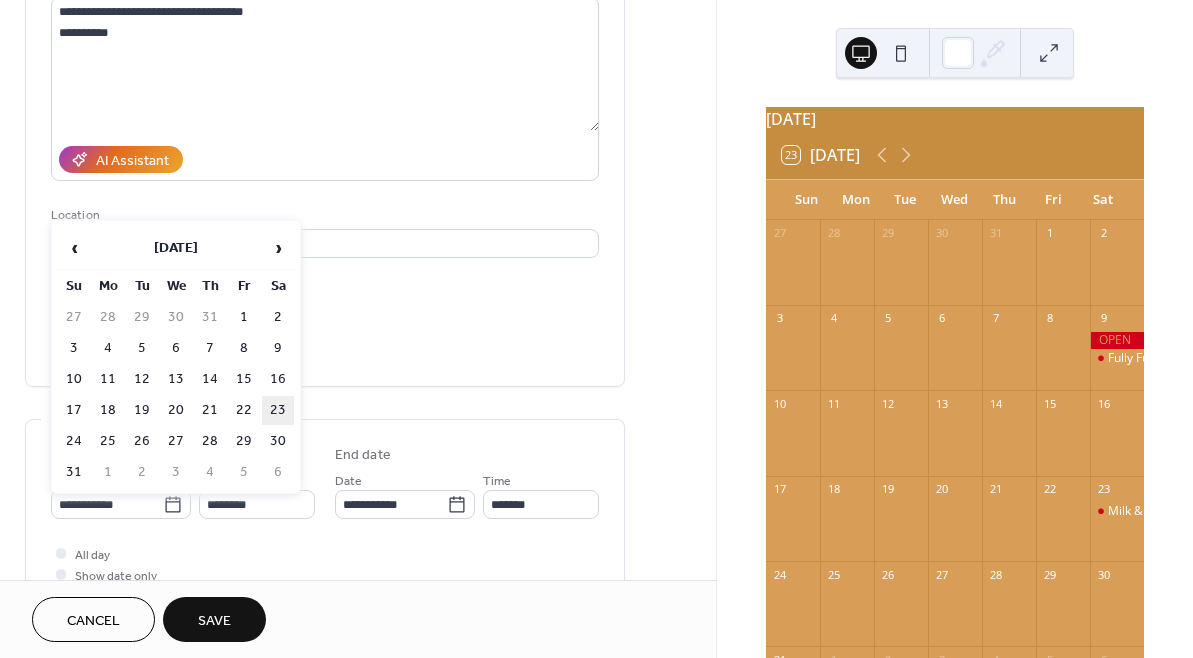 type on "**********" 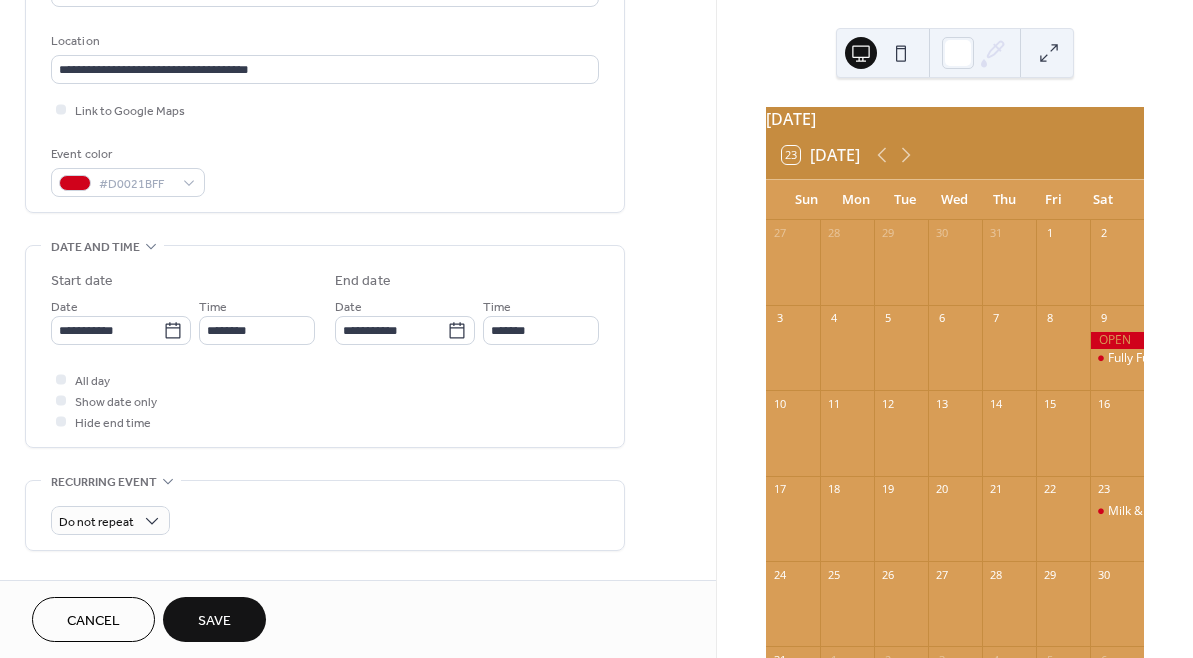 scroll, scrollTop: 407, scrollLeft: 0, axis: vertical 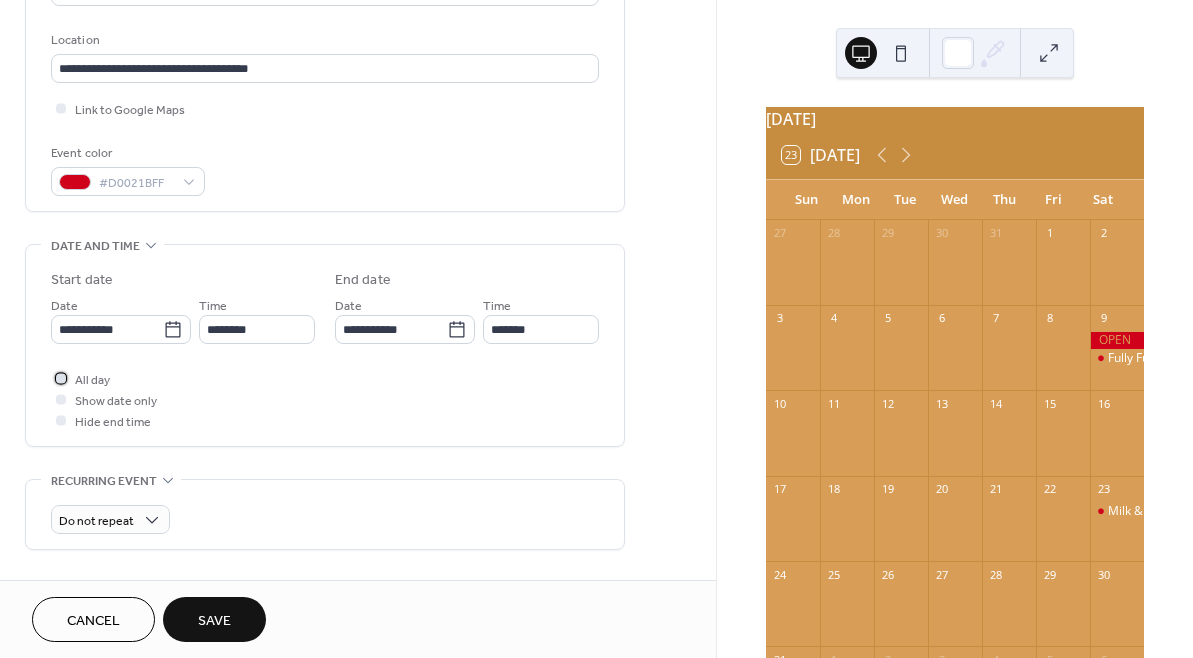 click at bounding box center [61, 378] 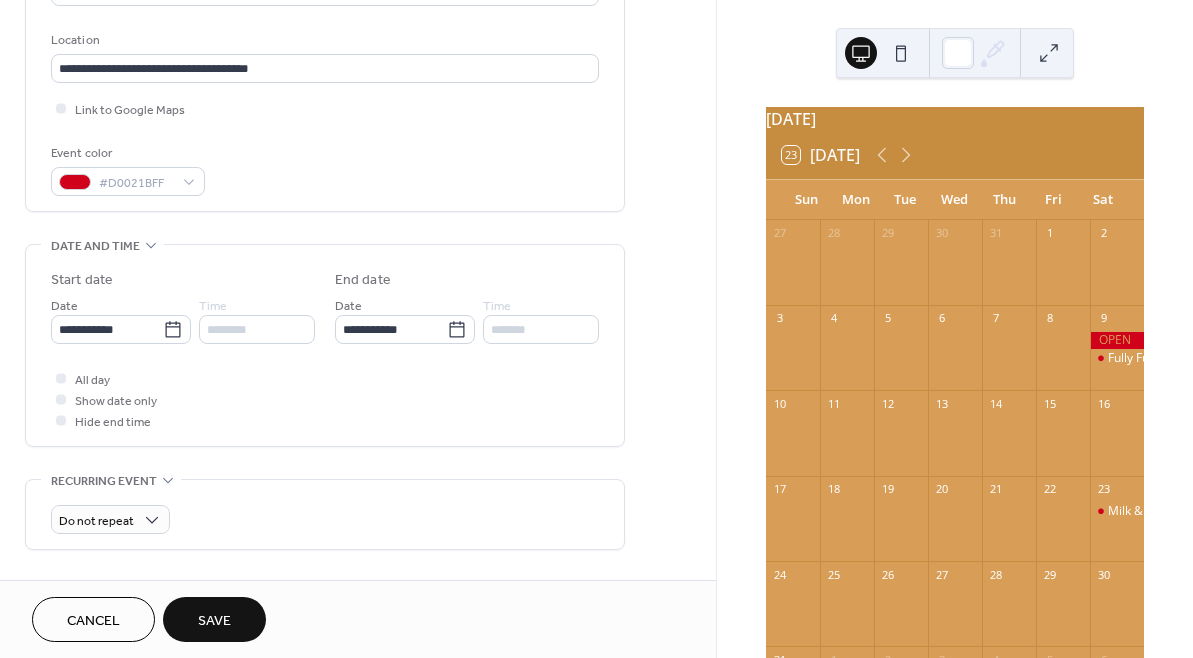 click on "Save" at bounding box center (214, 621) 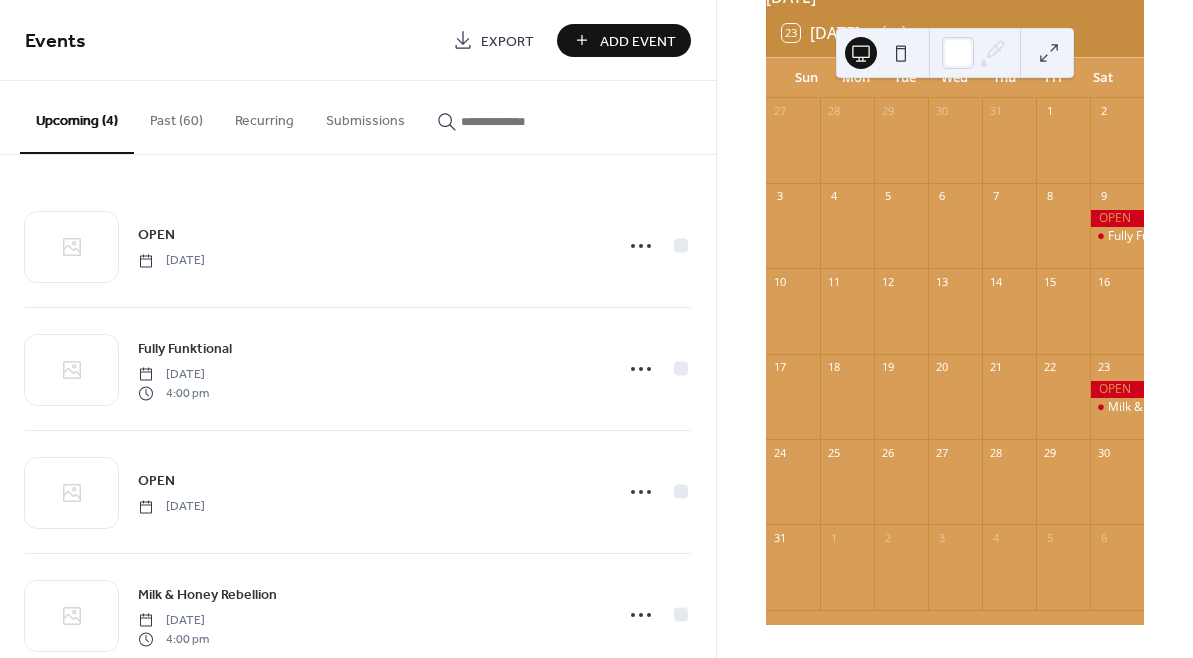 scroll, scrollTop: 133, scrollLeft: 0, axis: vertical 